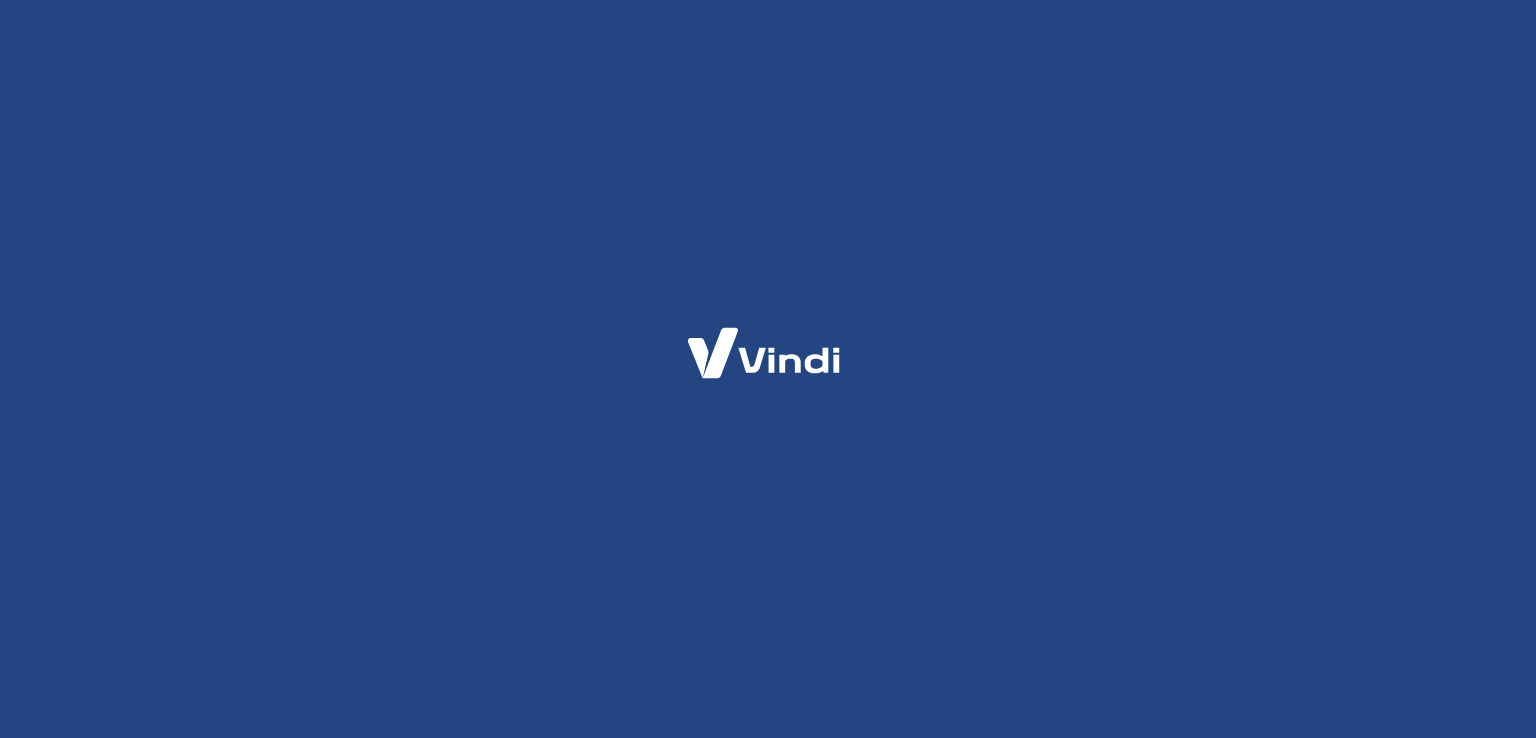 scroll, scrollTop: 0, scrollLeft: 0, axis: both 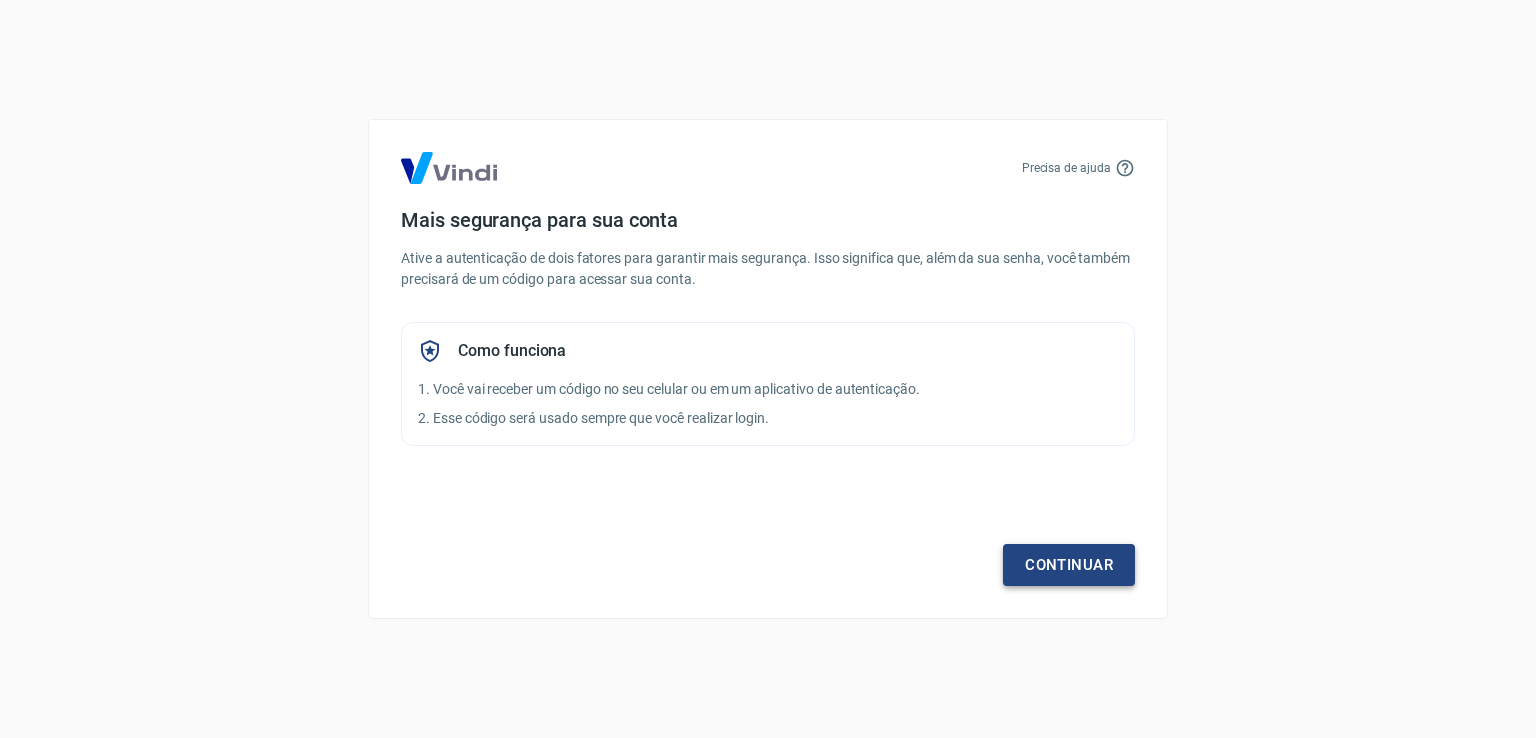 click on "Continuar" at bounding box center (1069, 565) 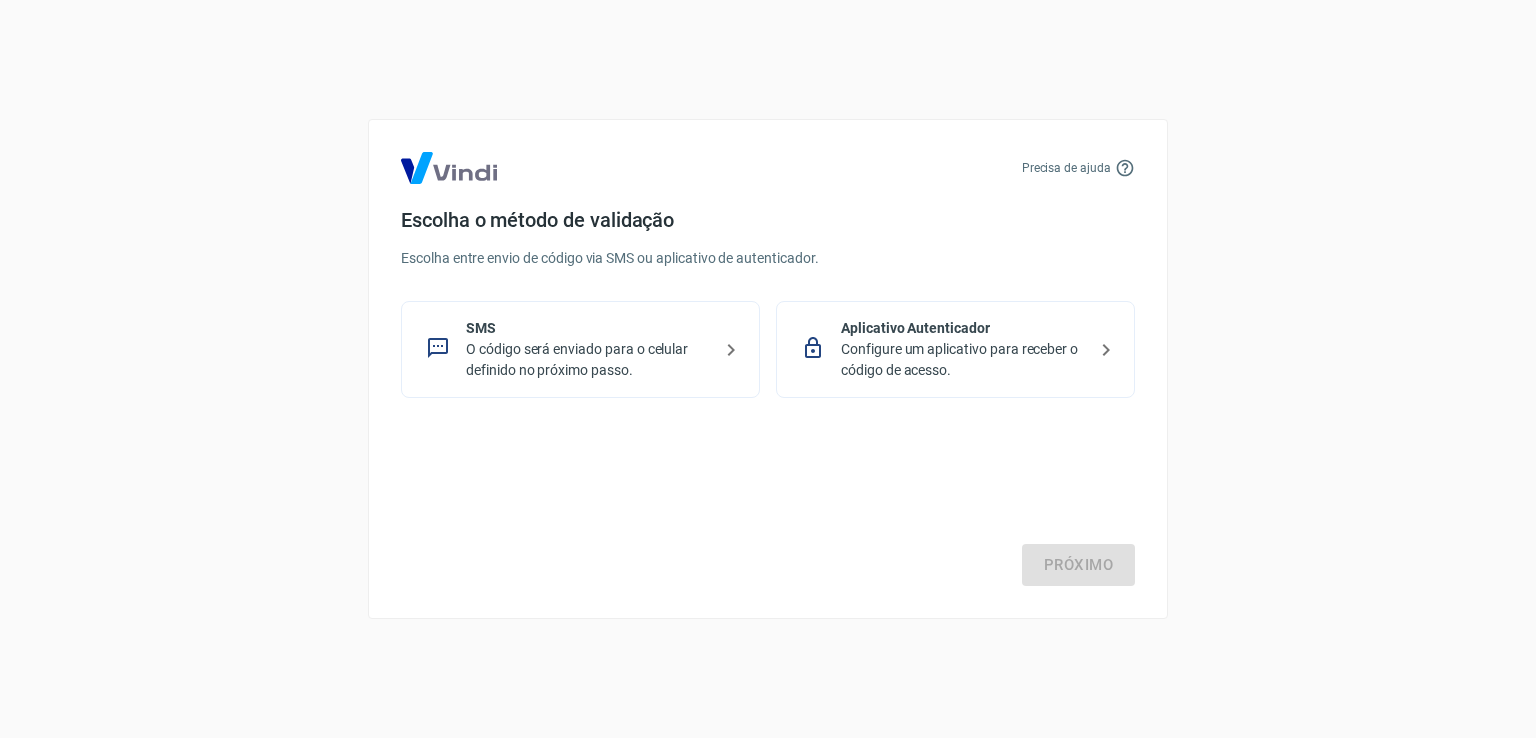 click on "O código será enviado para o celular definido no próximo passo." at bounding box center [588, 360] 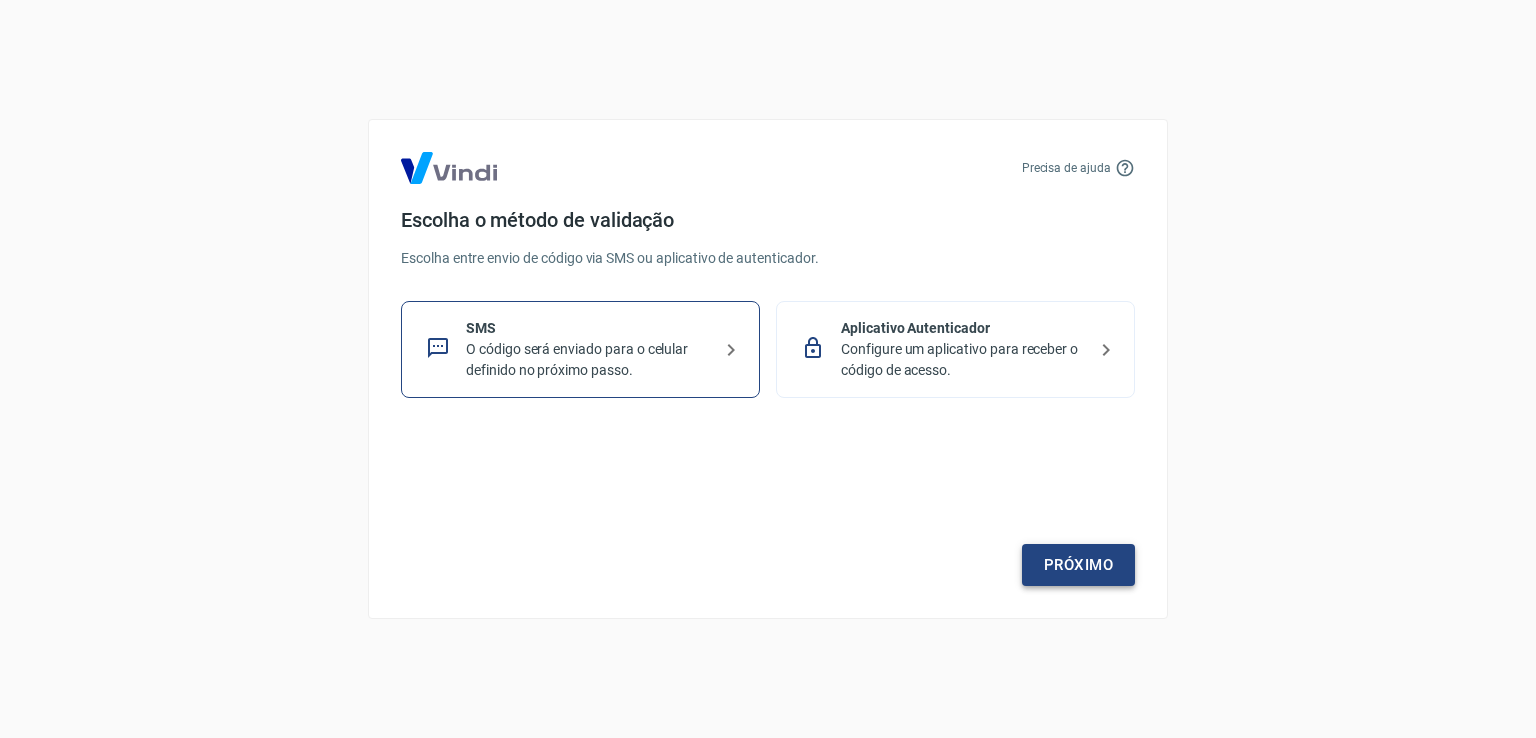 click on "Próximo" at bounding box center (1078, 565) 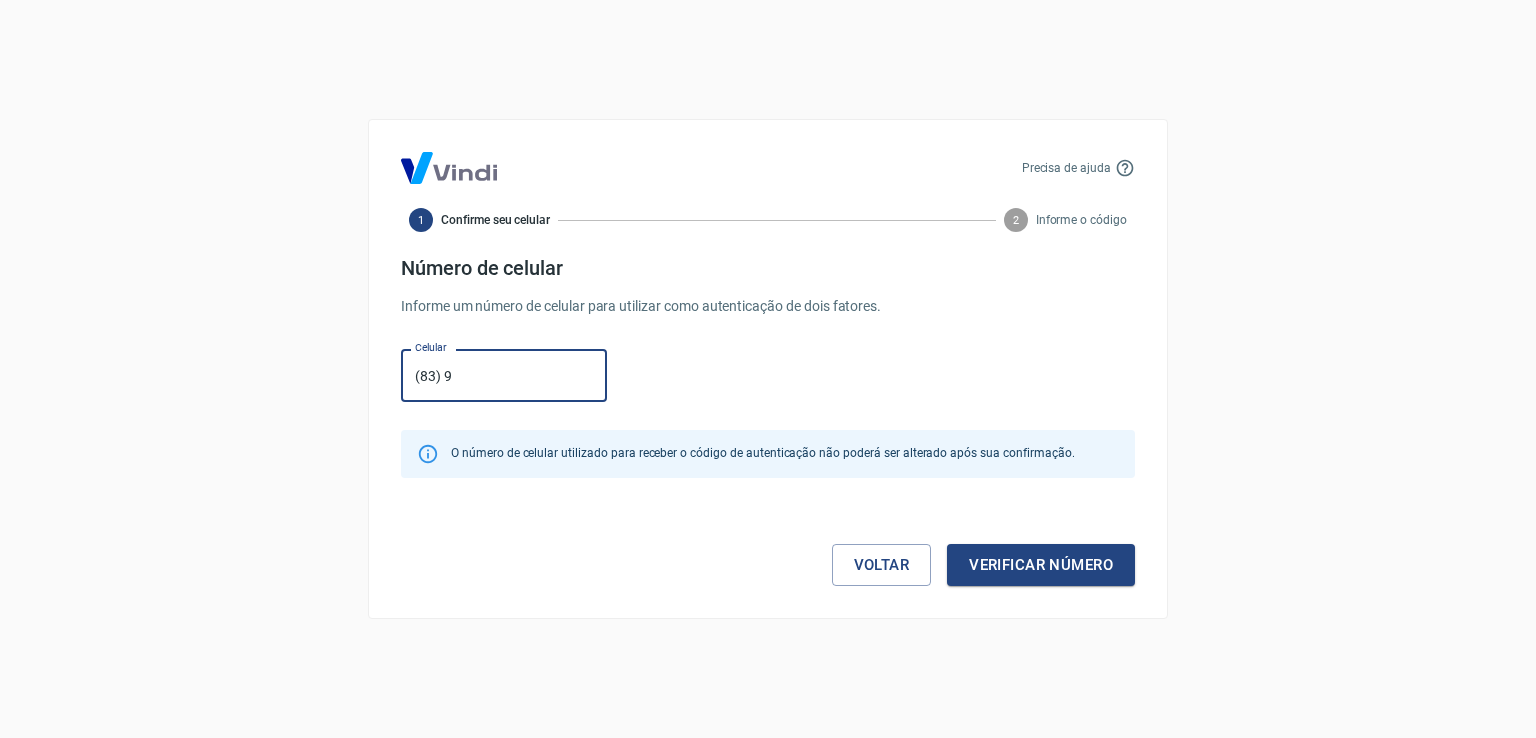 type on "[PHONE]" 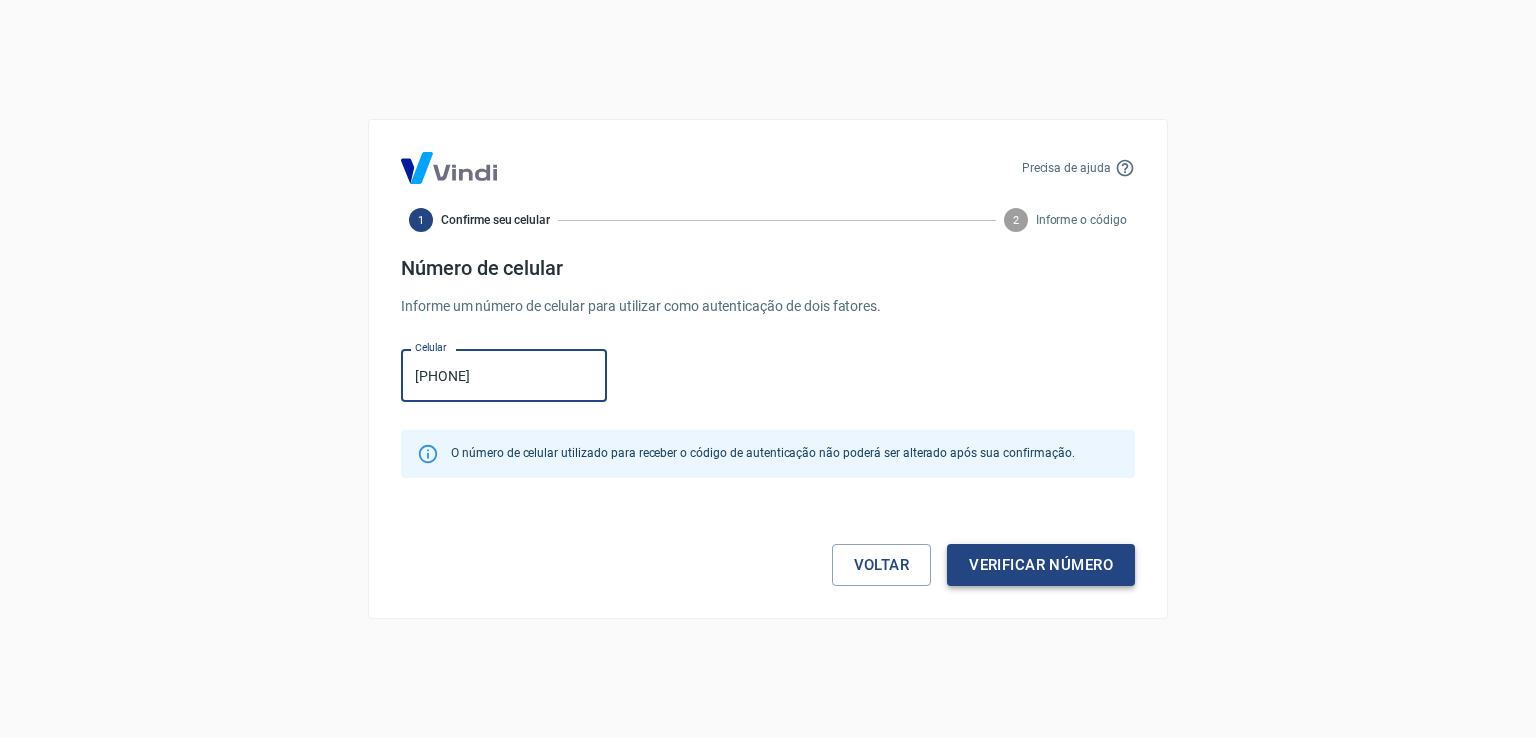 click on "Verificar número" at bounding box center (1041, 565) 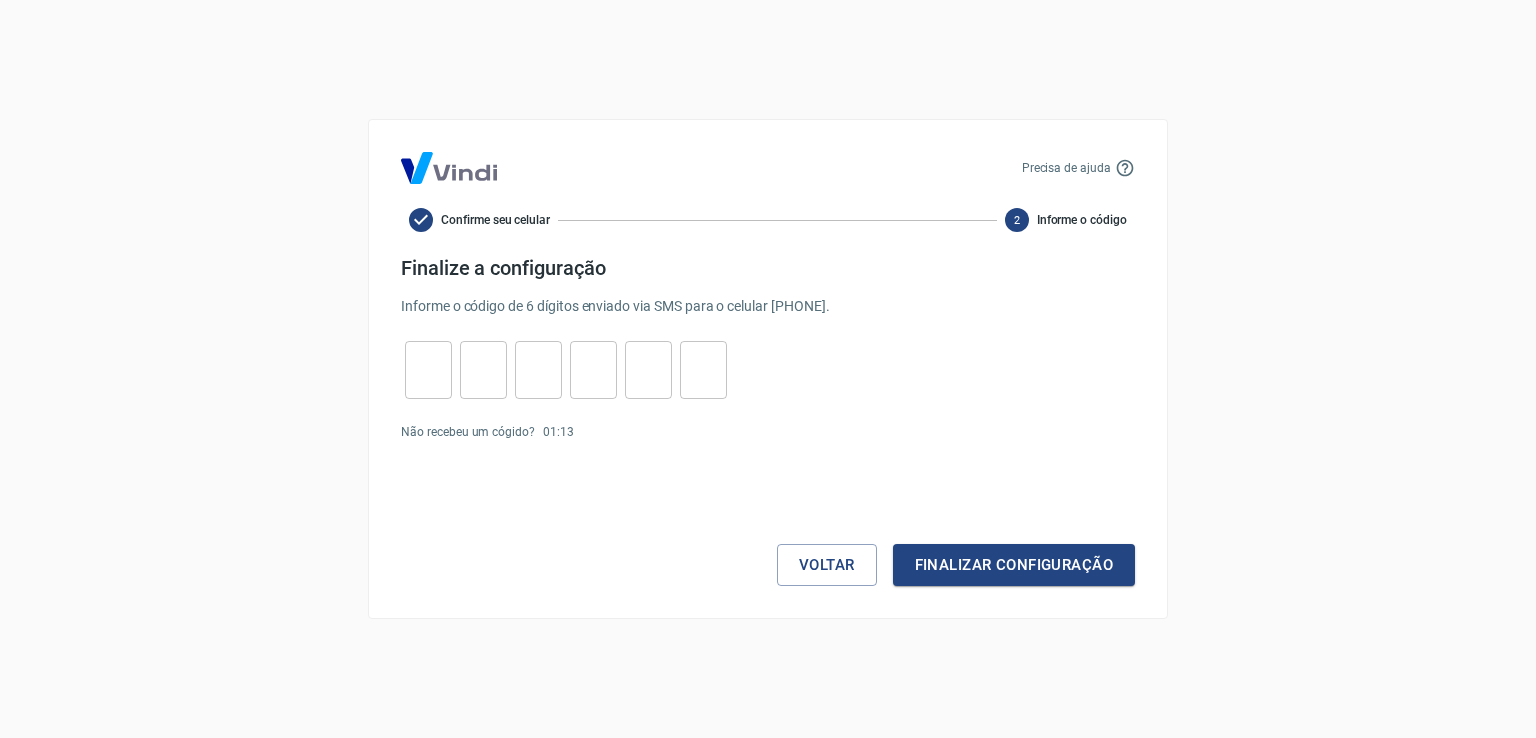 click at bounding box center (428, 370) 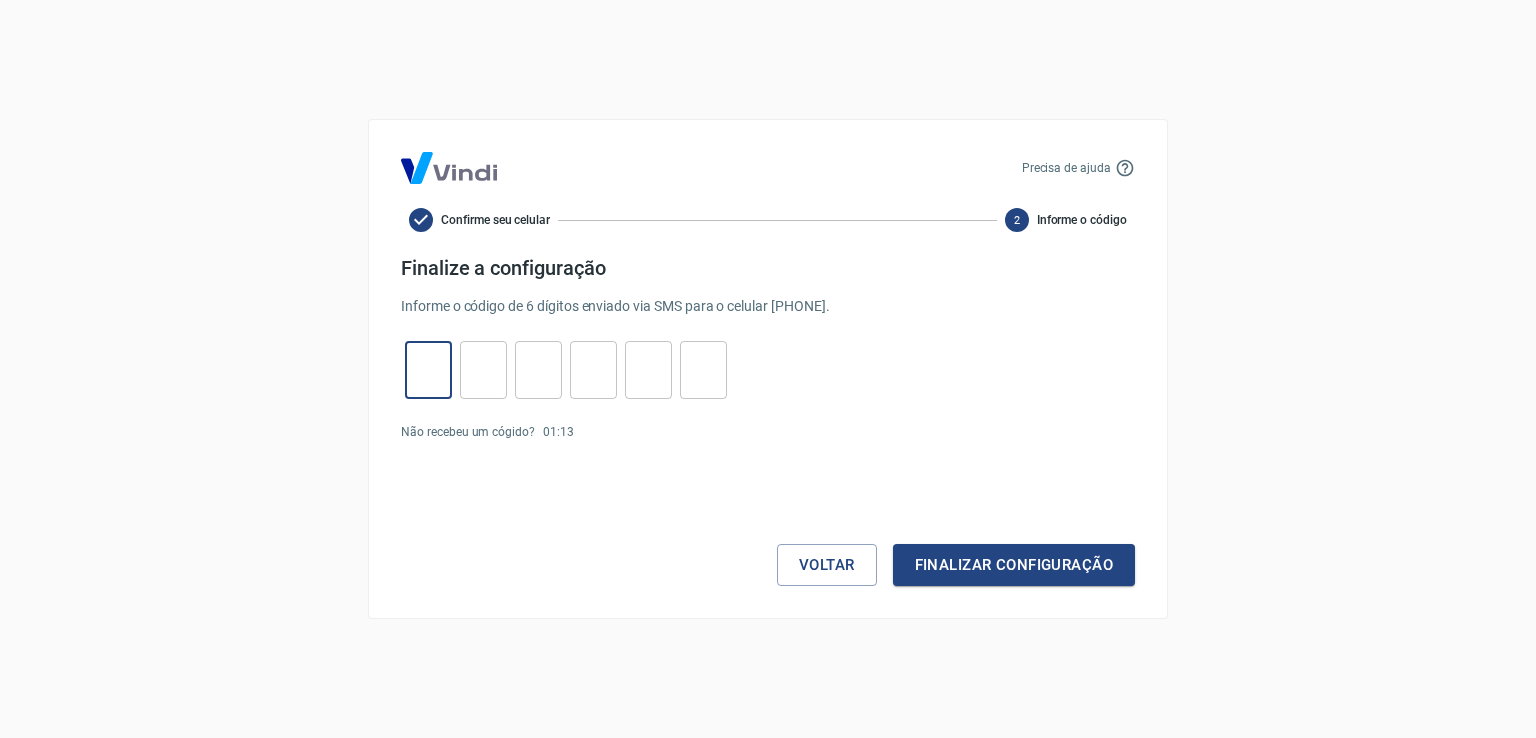 type on "7" 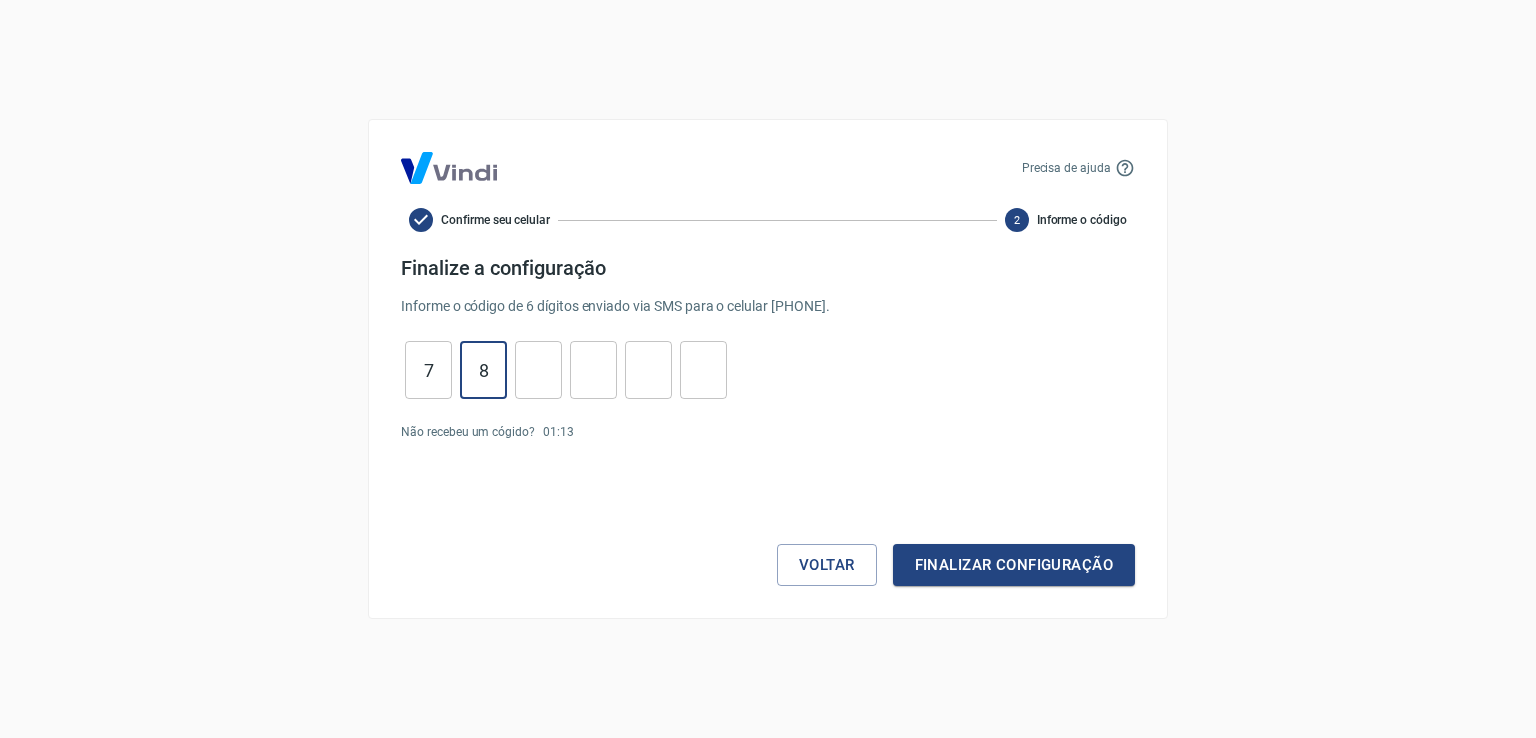 type on "8" 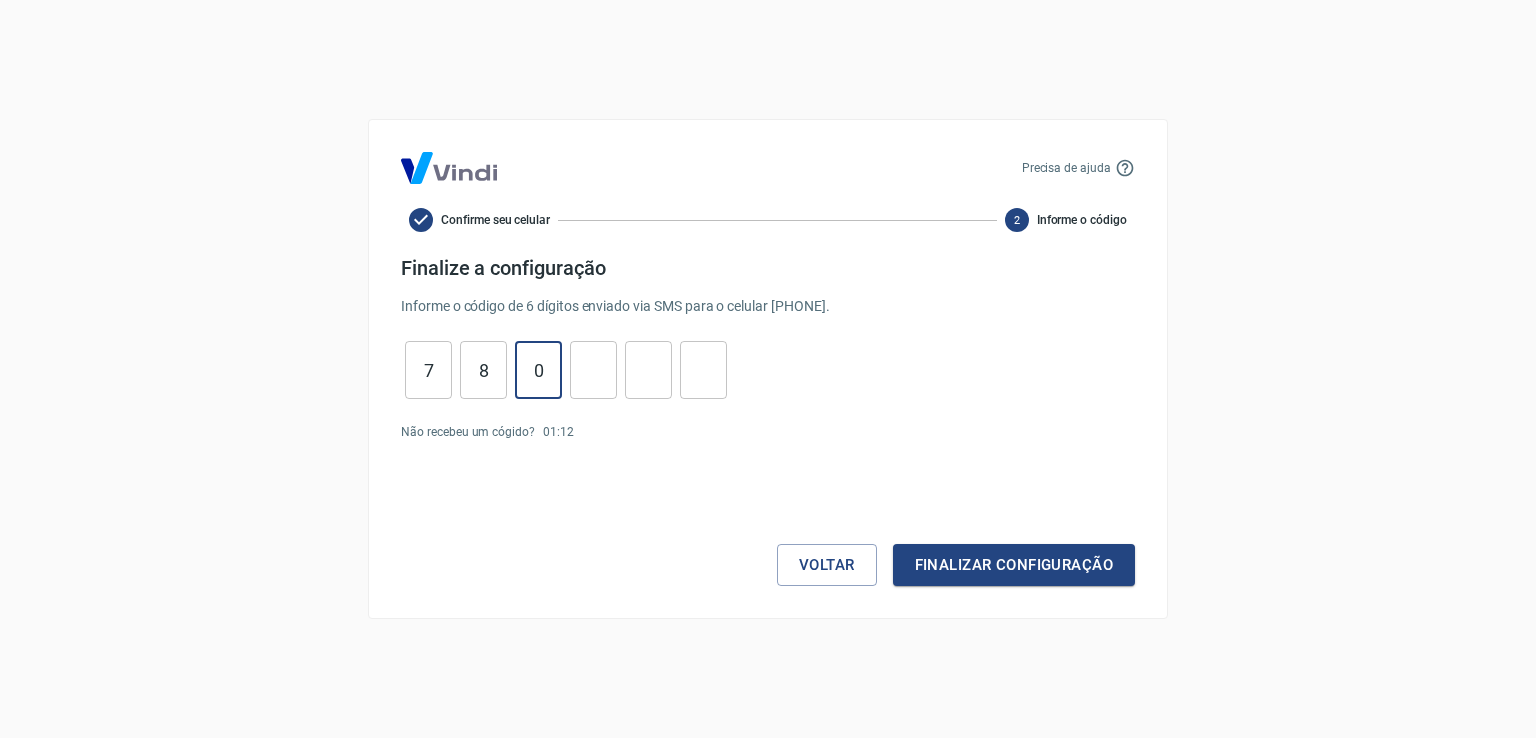 type on "0" 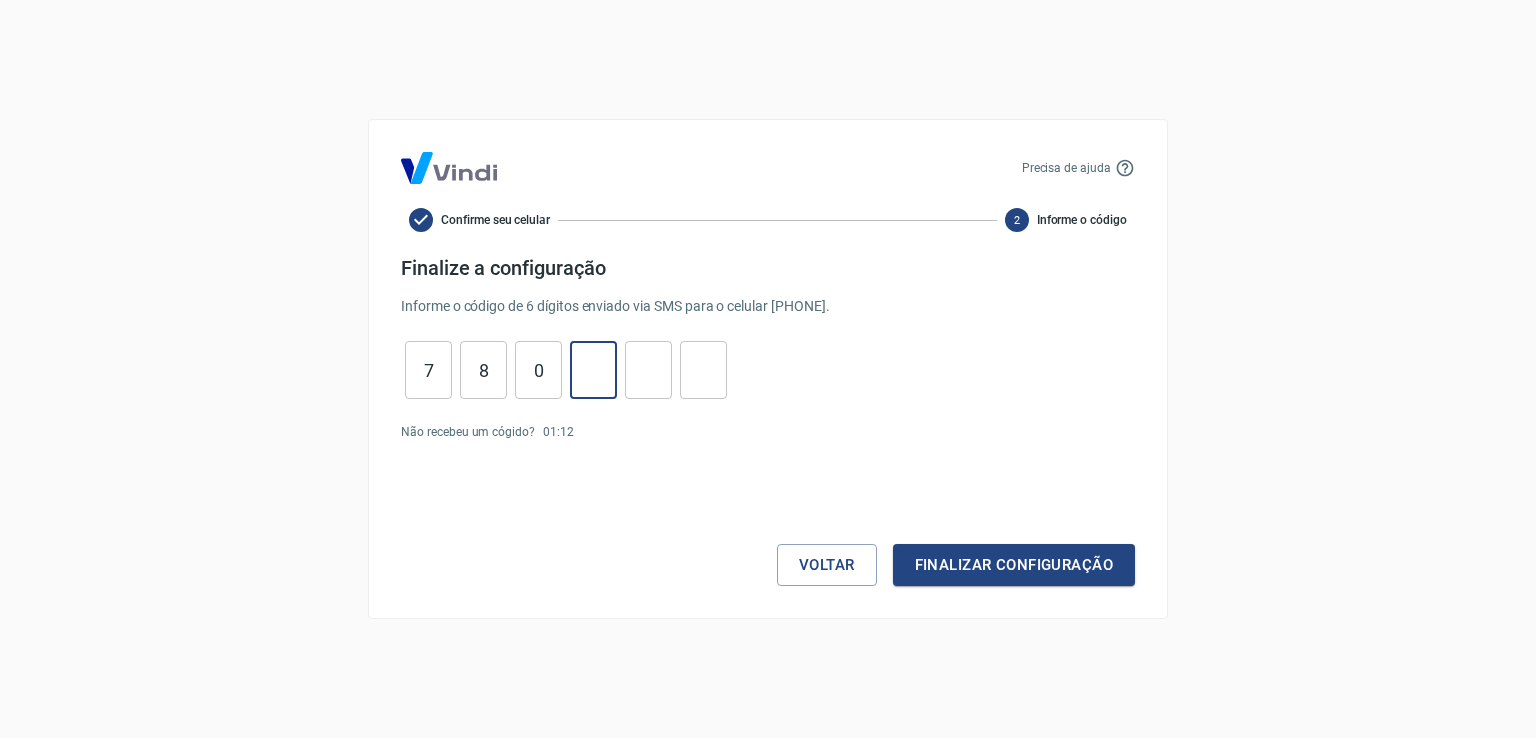 type on "6" 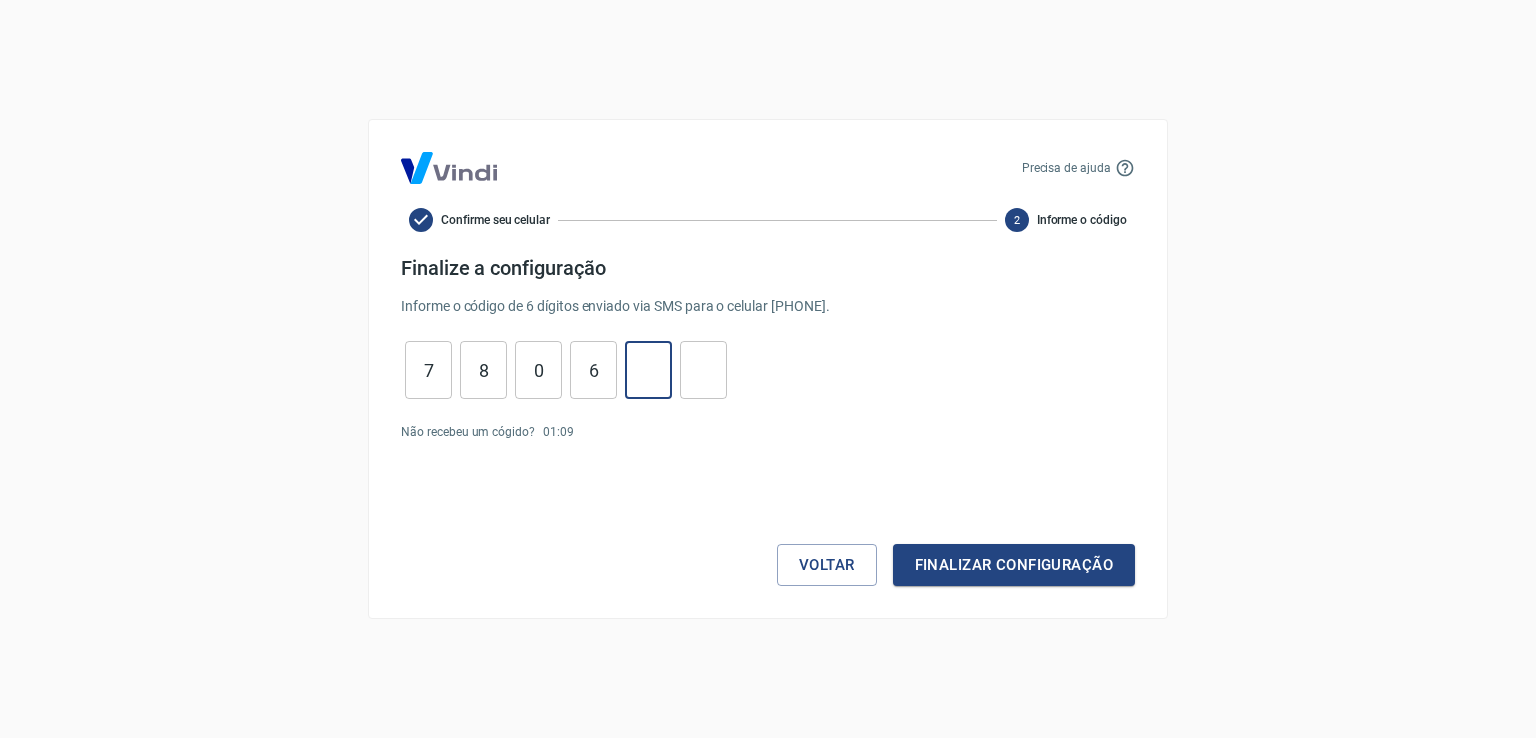 type on "3" 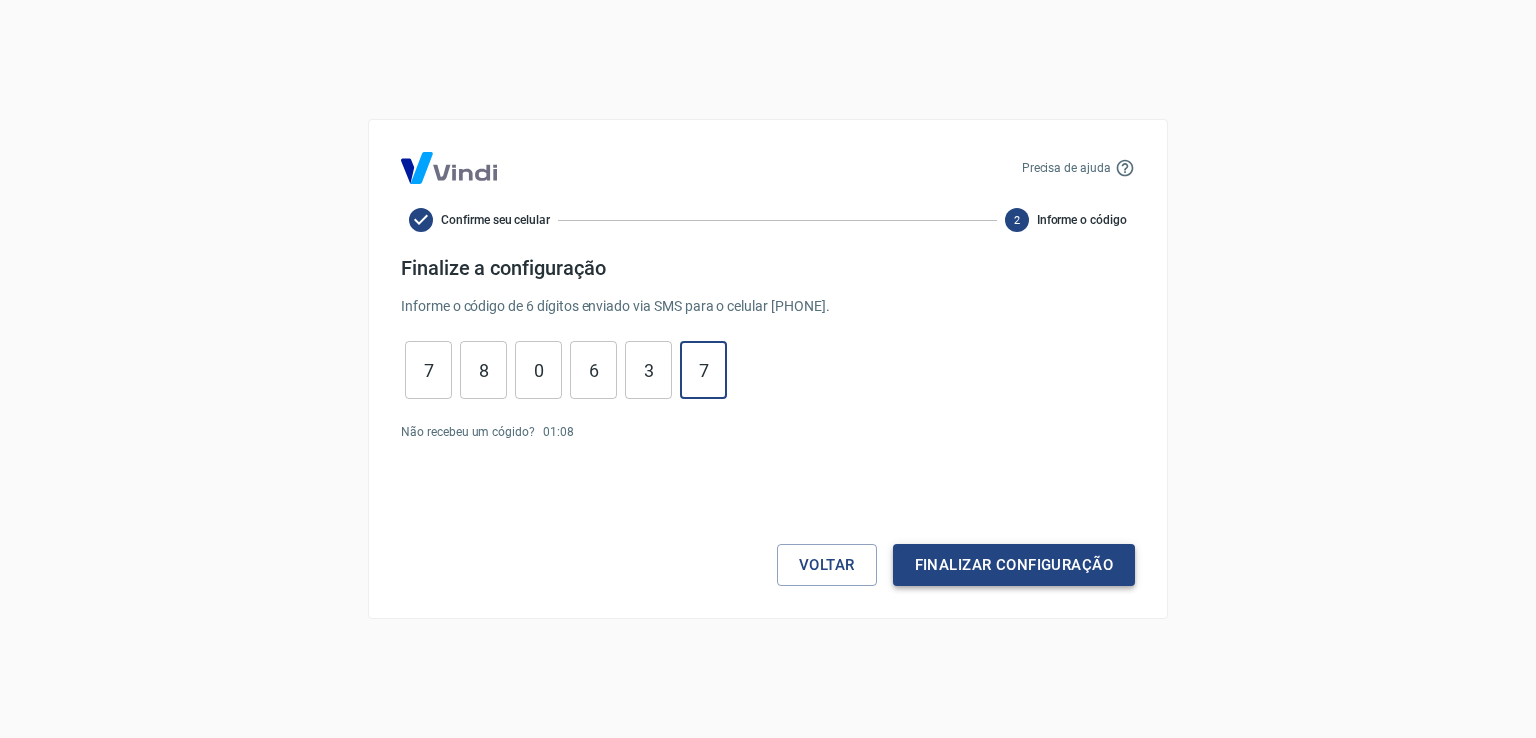 click on "Finalizar configuração" at bounding box center (1014, 565) 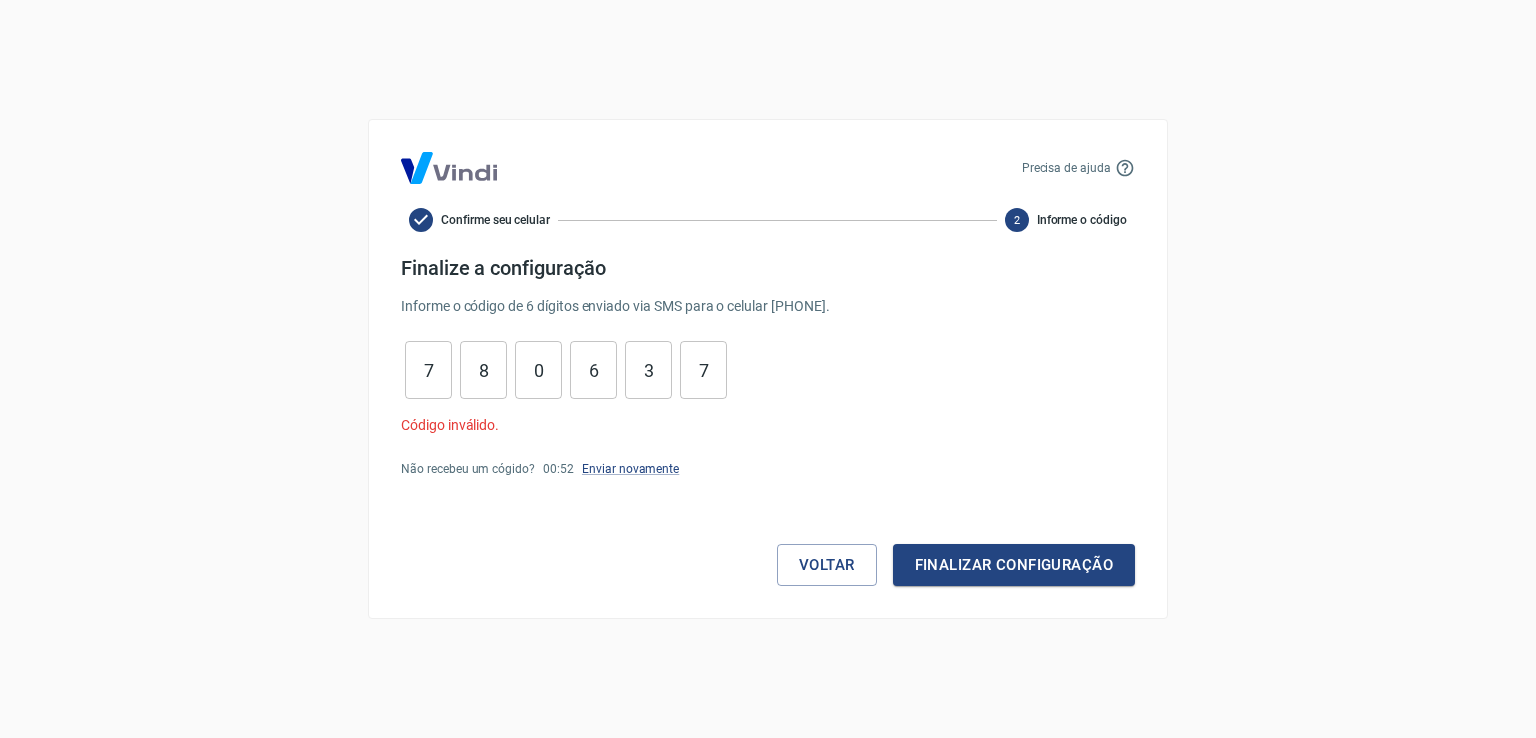 click on "7" at bounding box center [703, 370] 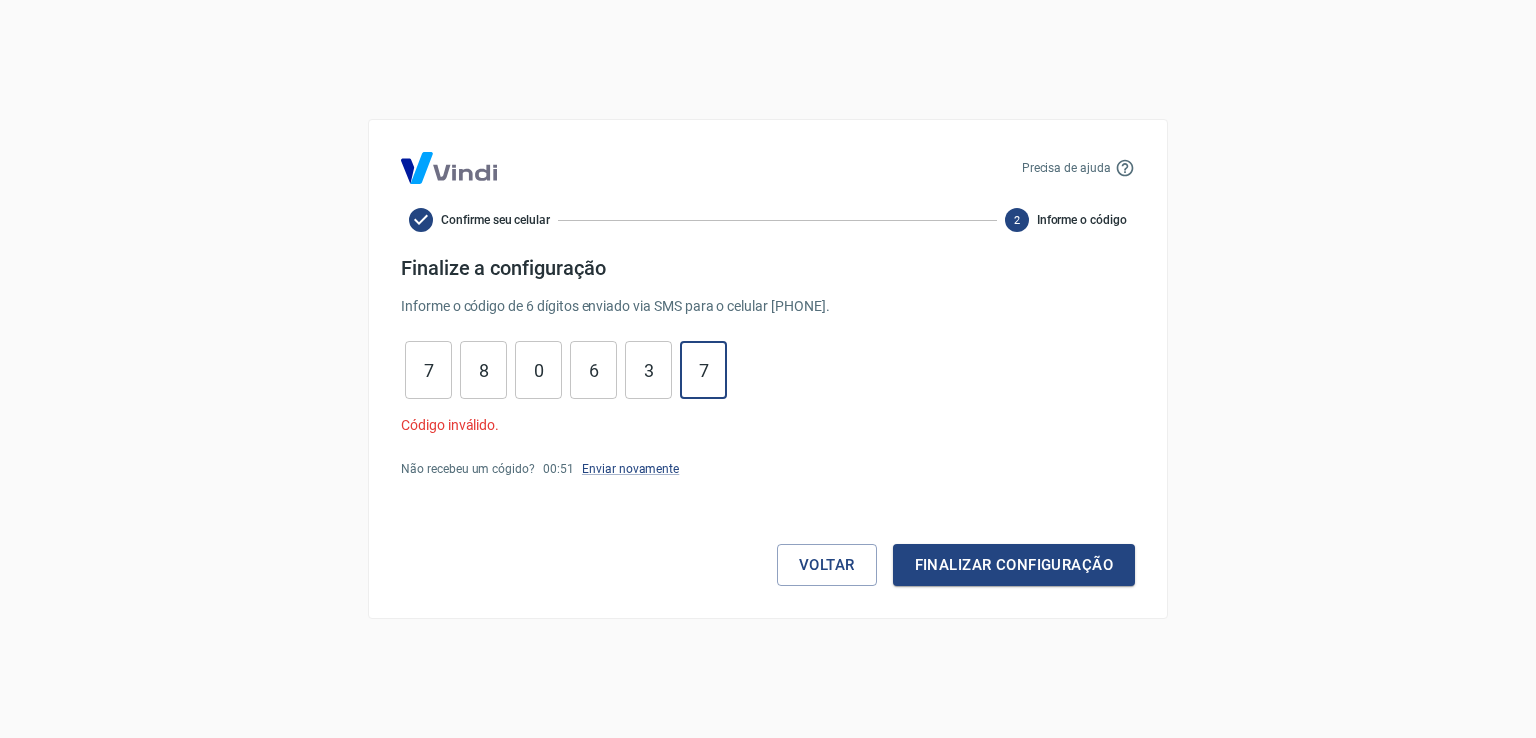 type on "7" 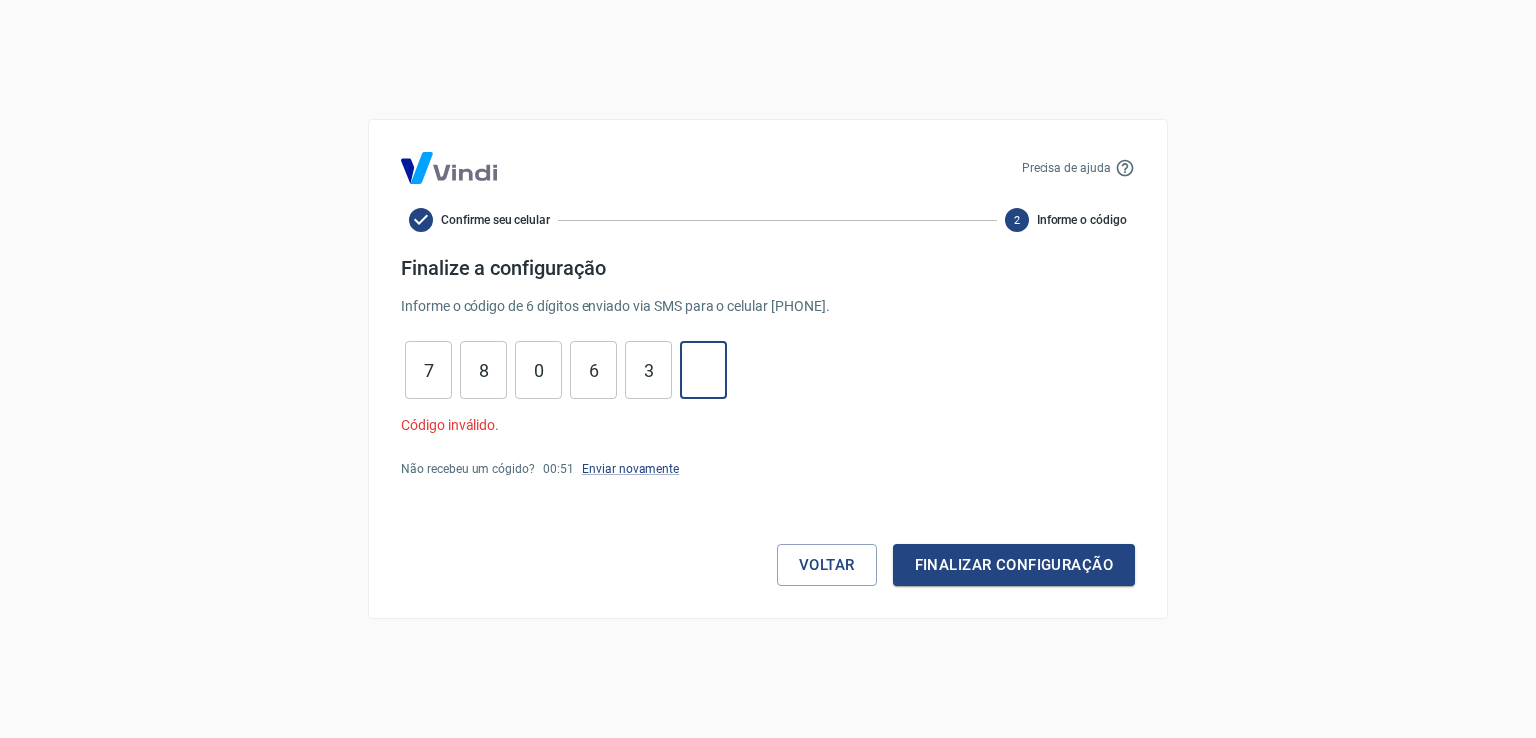 type 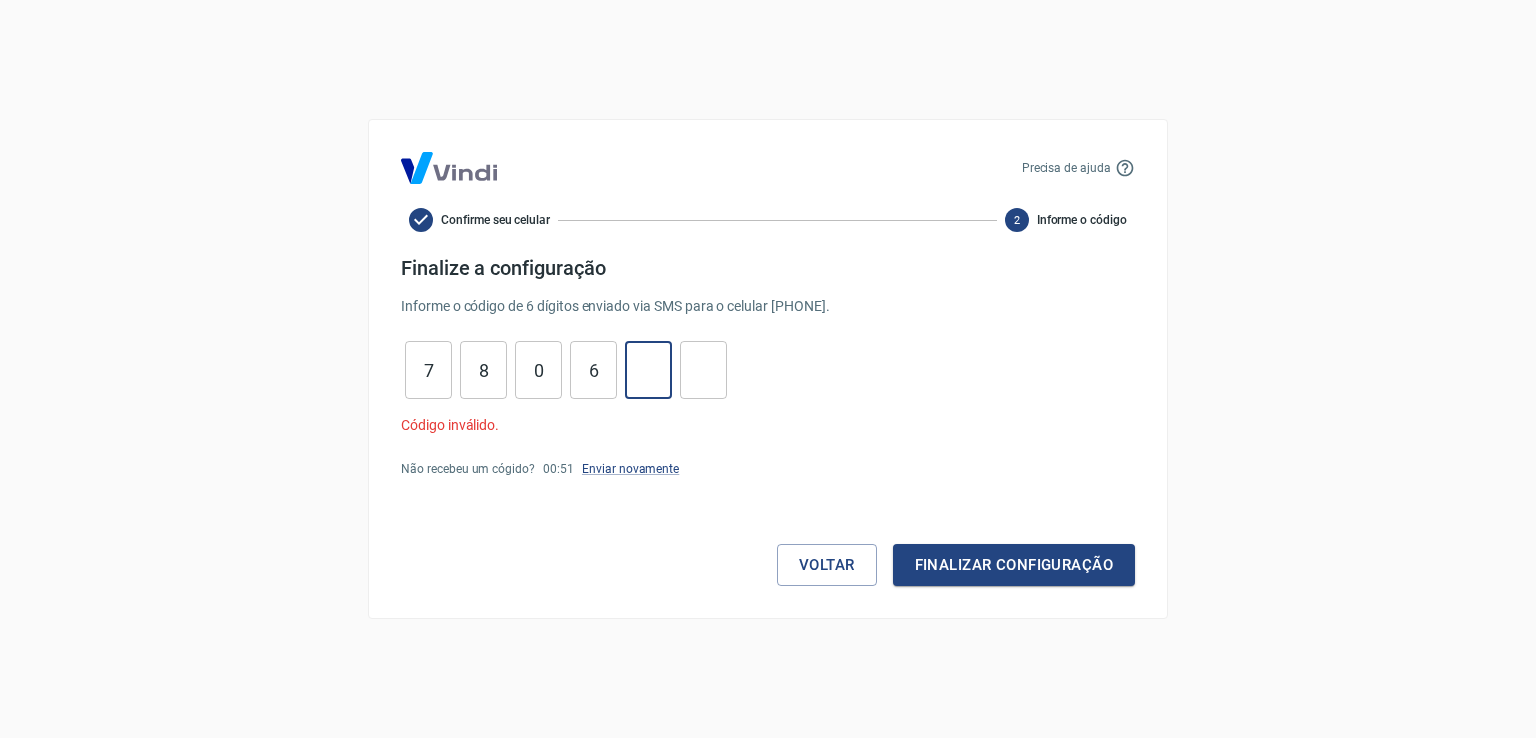 type 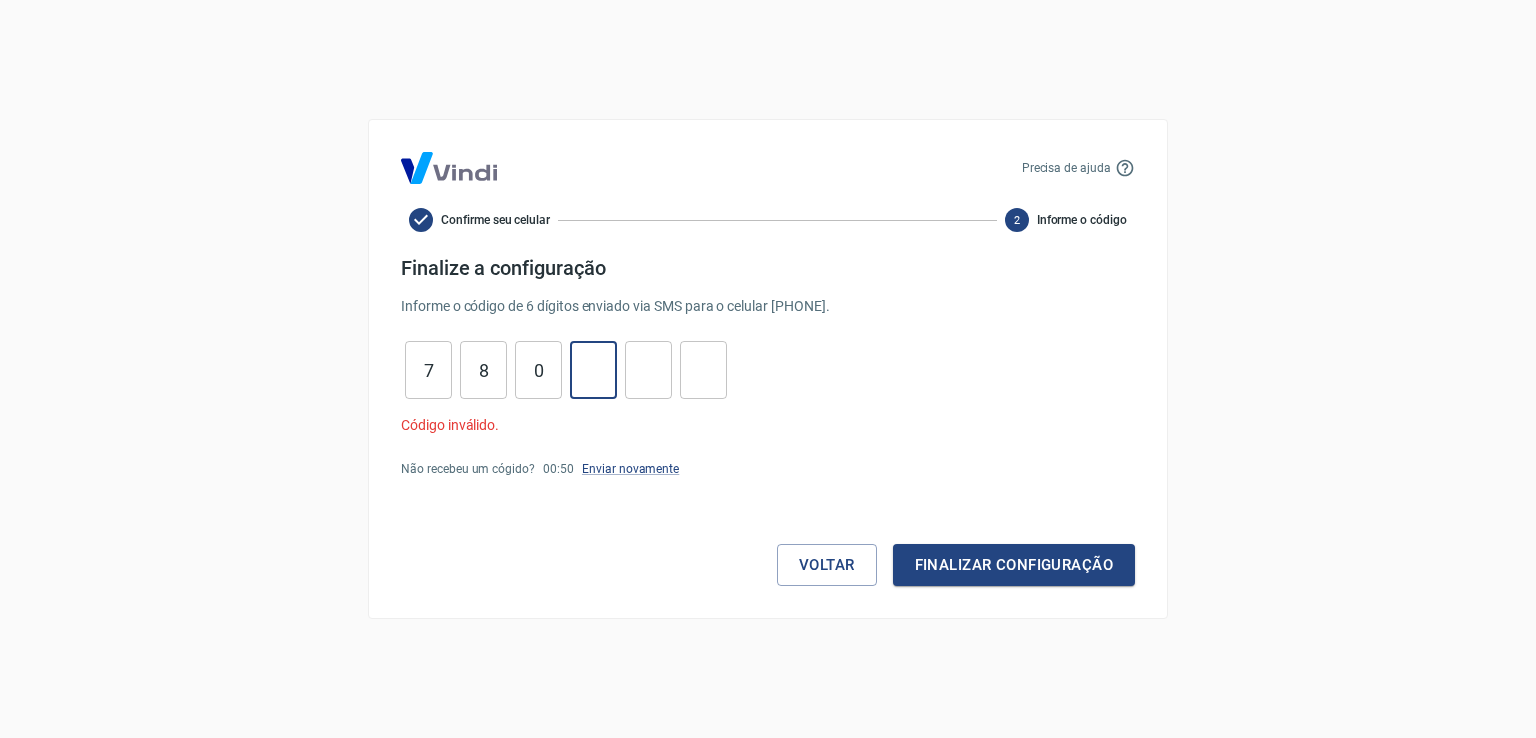 type 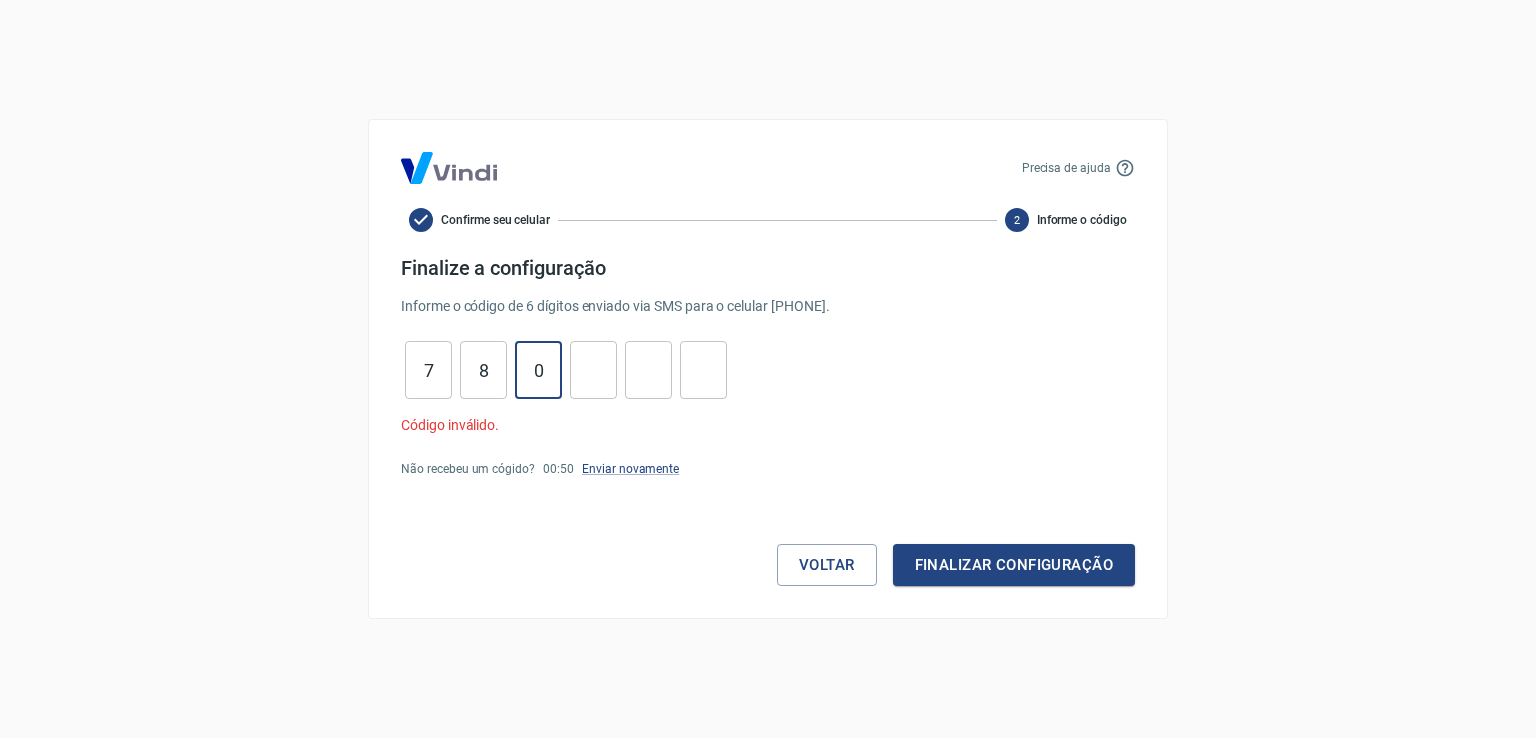 type on "0" 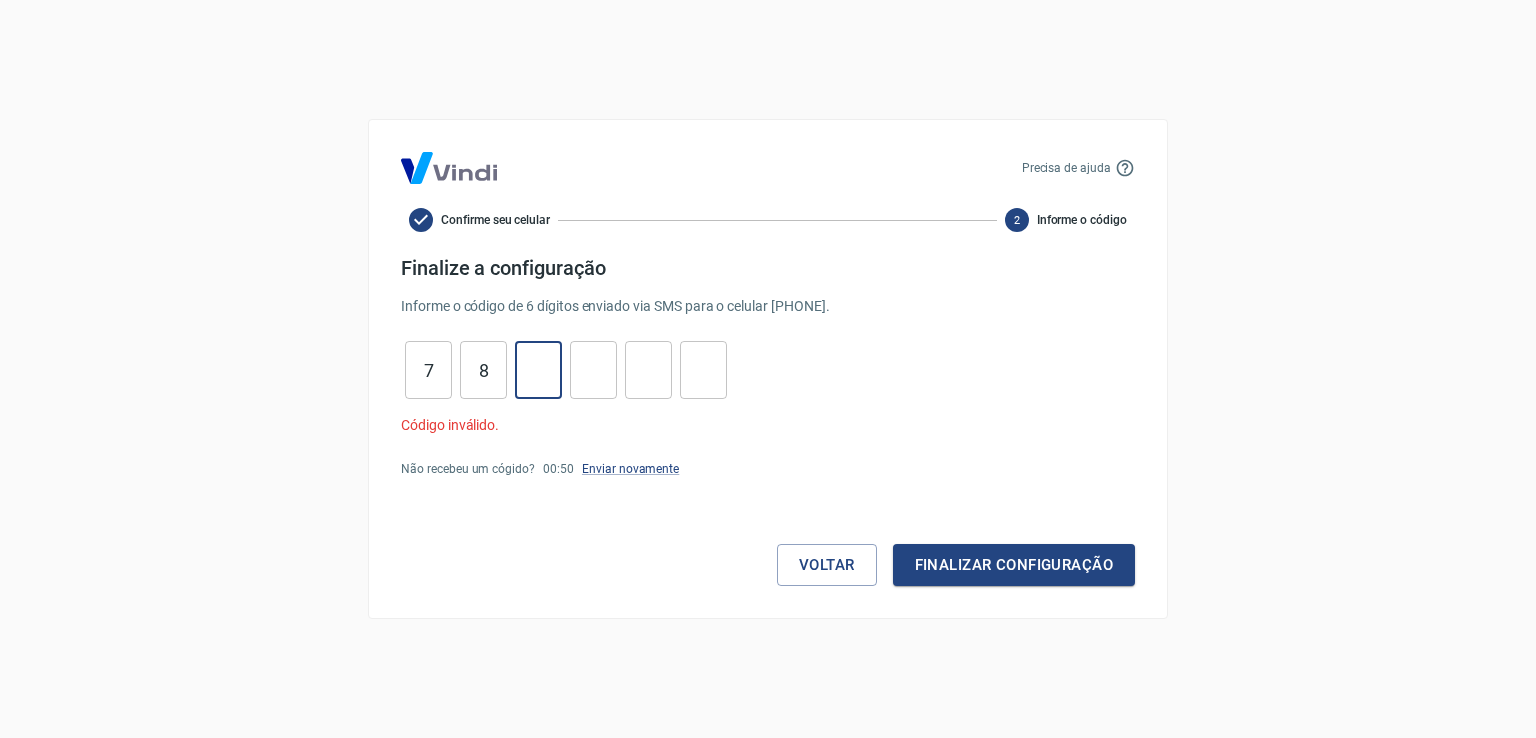type 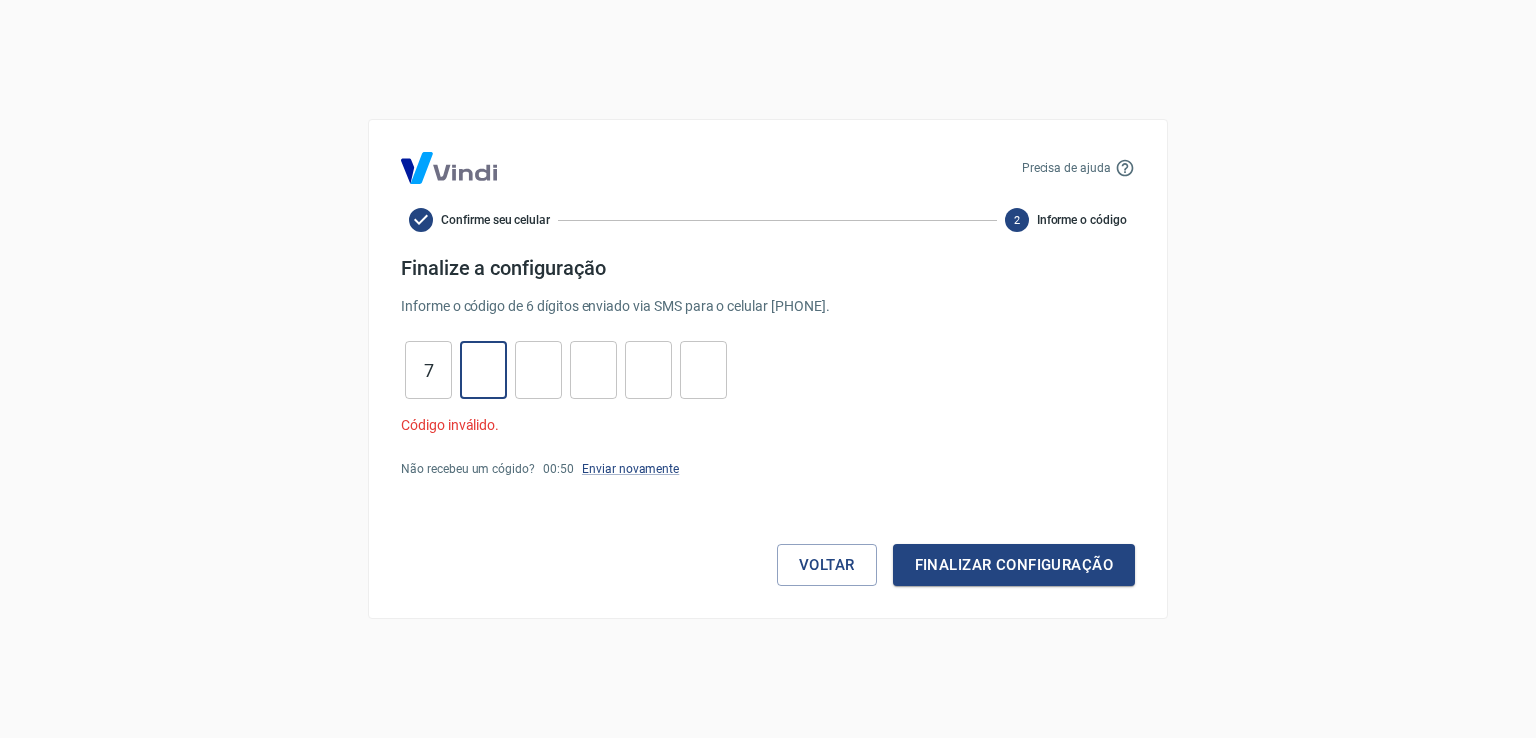 type 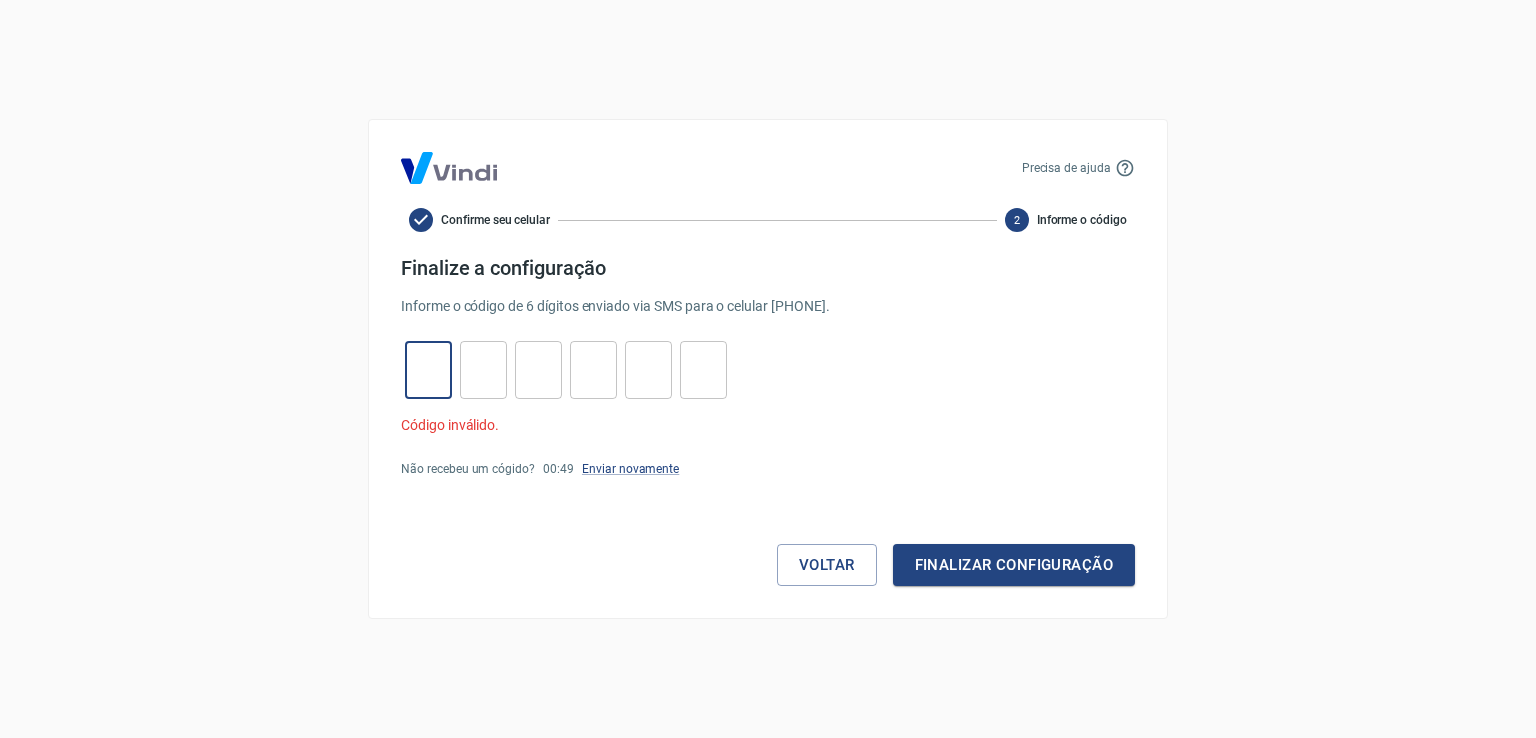 type on "7" 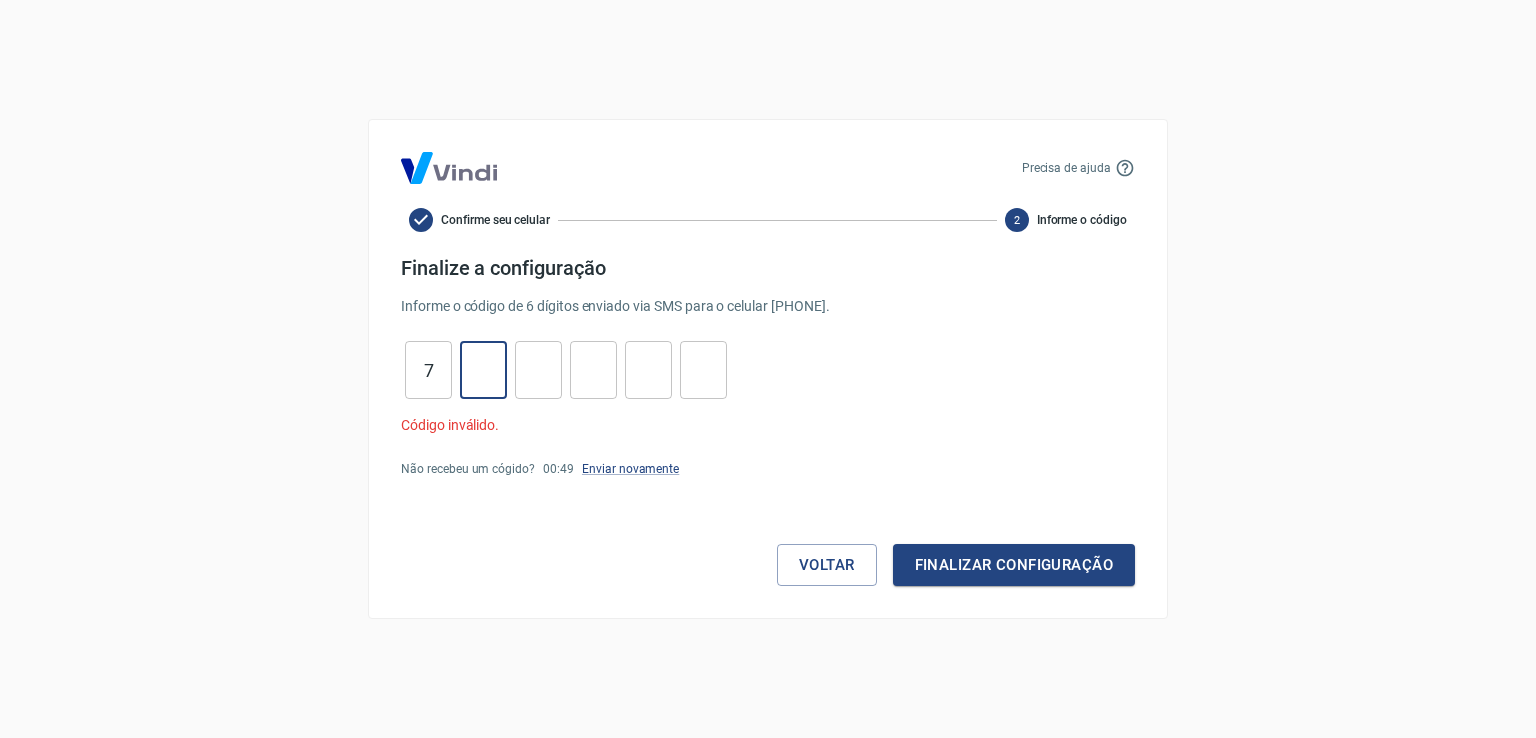 type on "8" 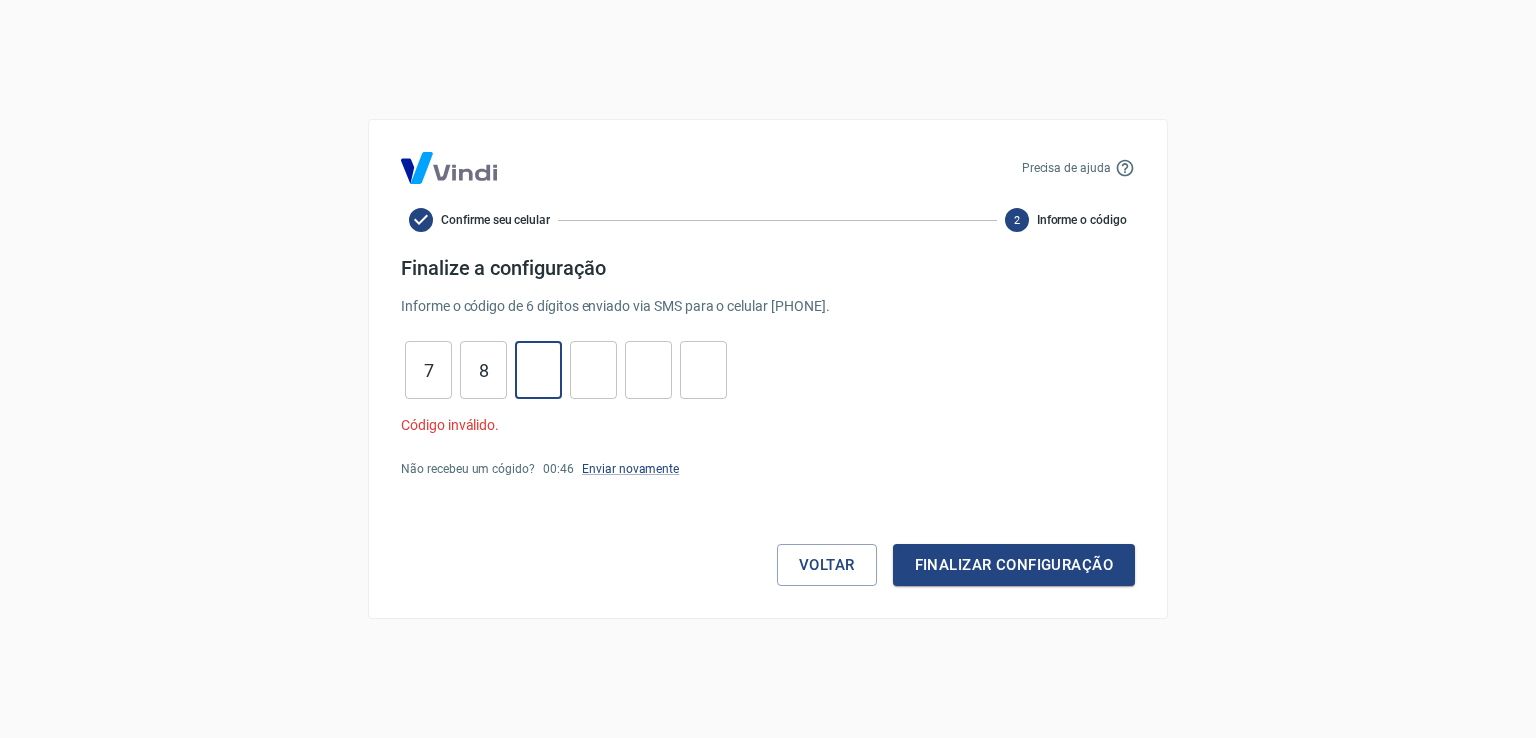 type on "0" 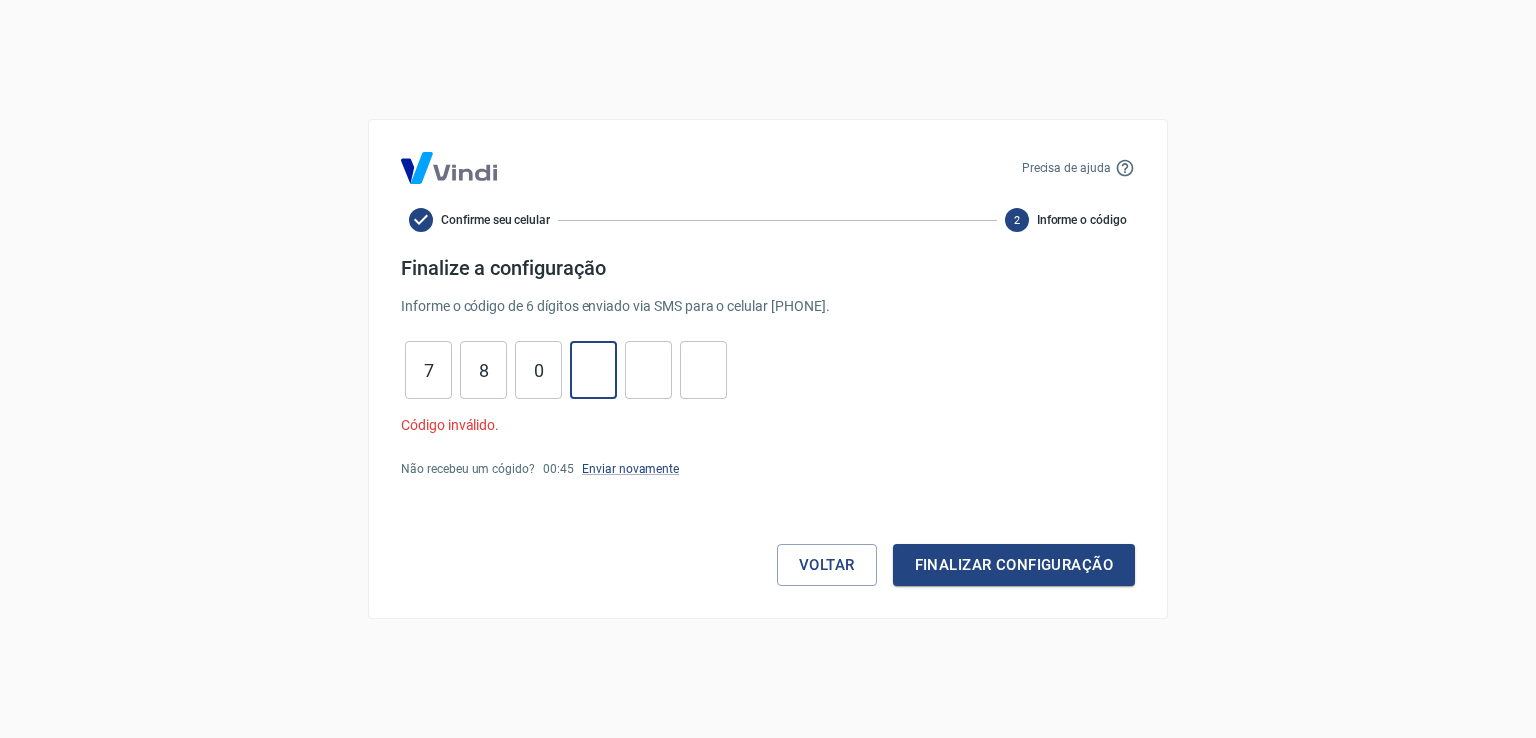type on "6" 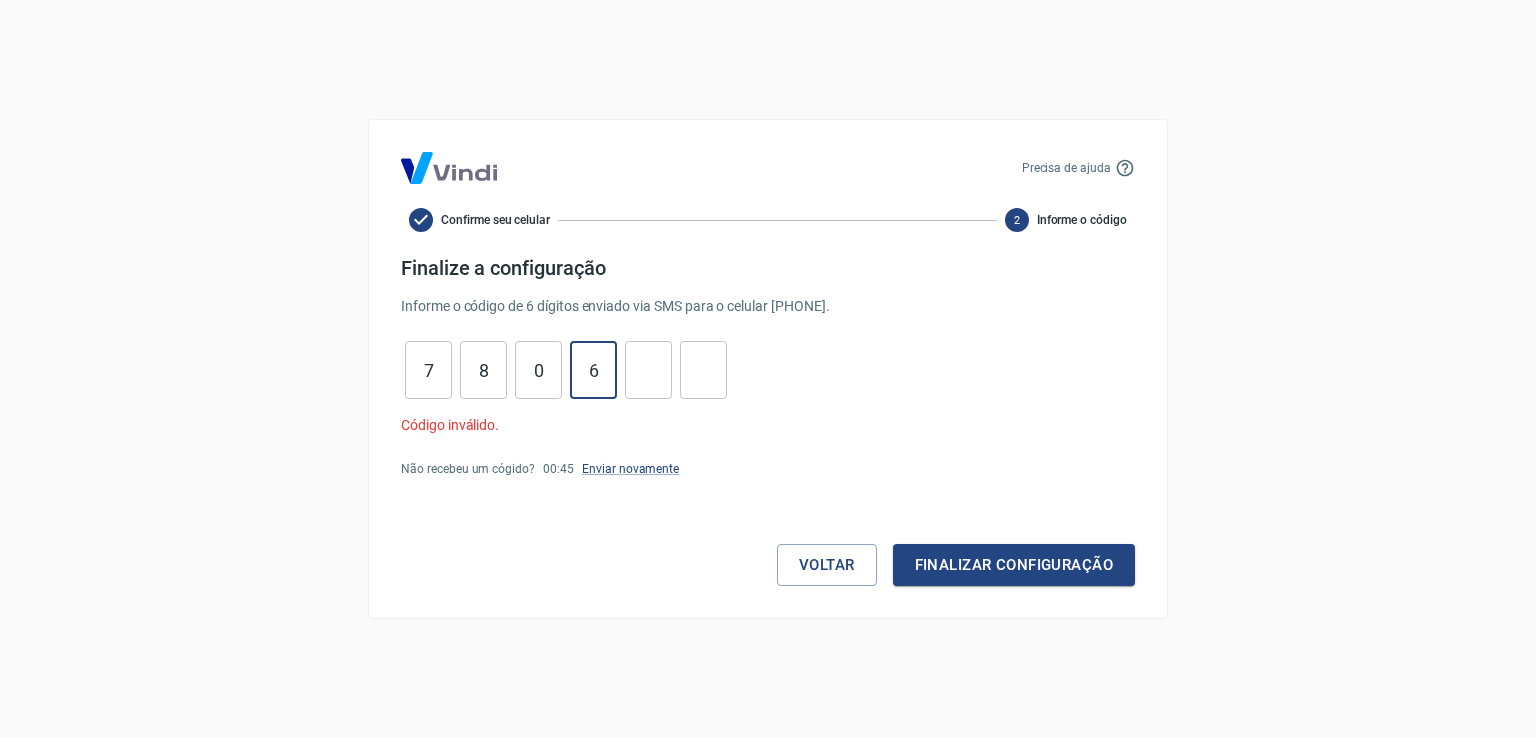 type on "3" 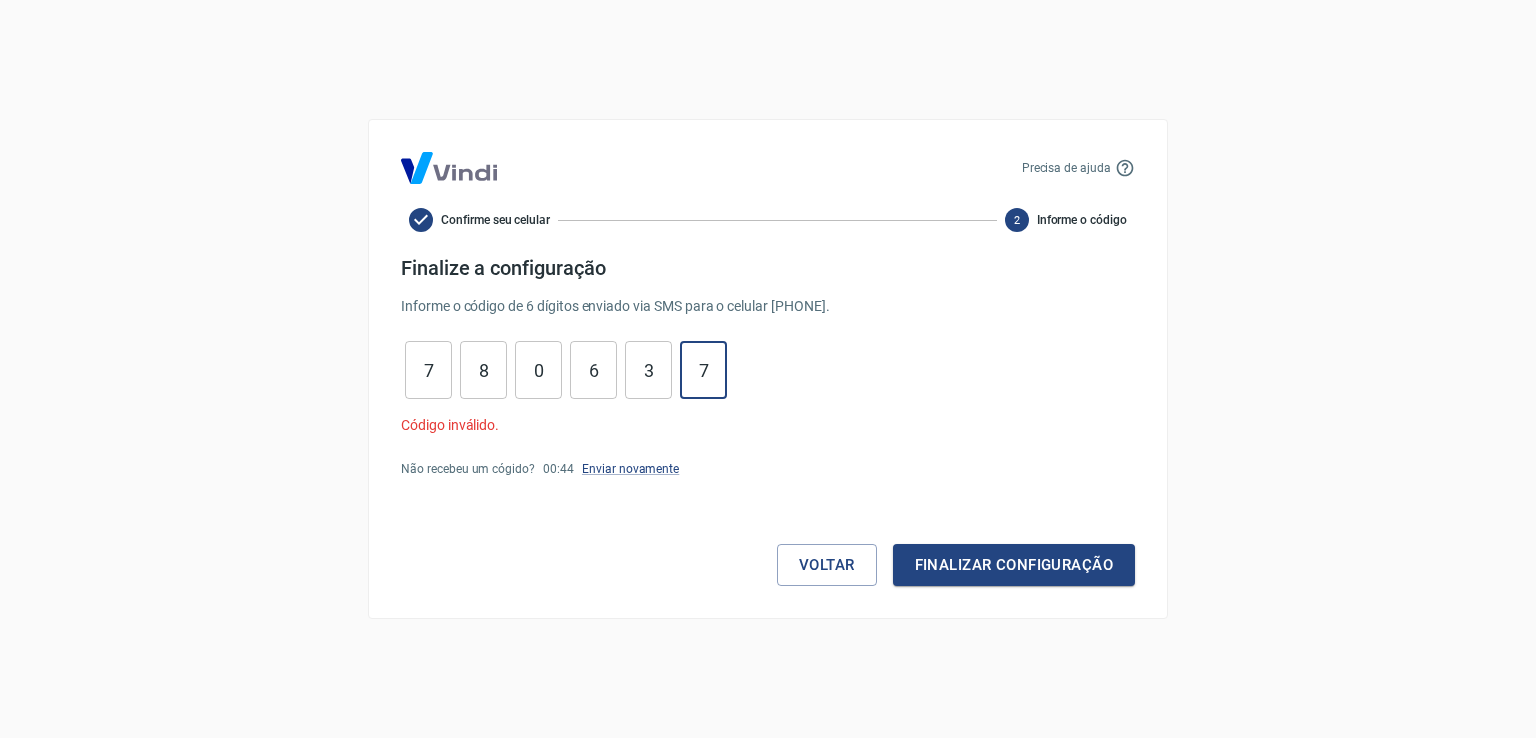 click on "Finalizar configuração" at bounding box center (1014, 565) 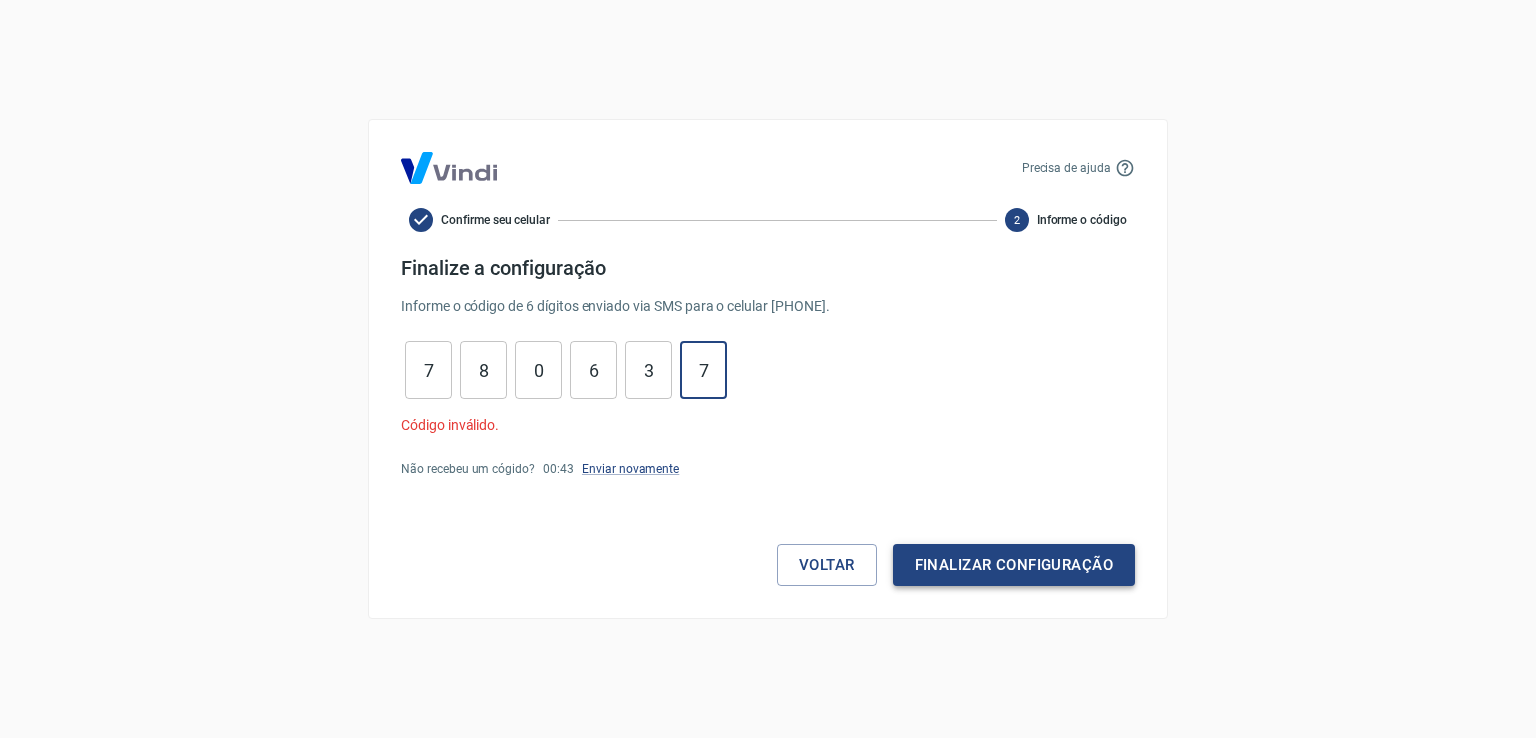 click on "Finalizar configuração" at bounding box center [1014, 565] 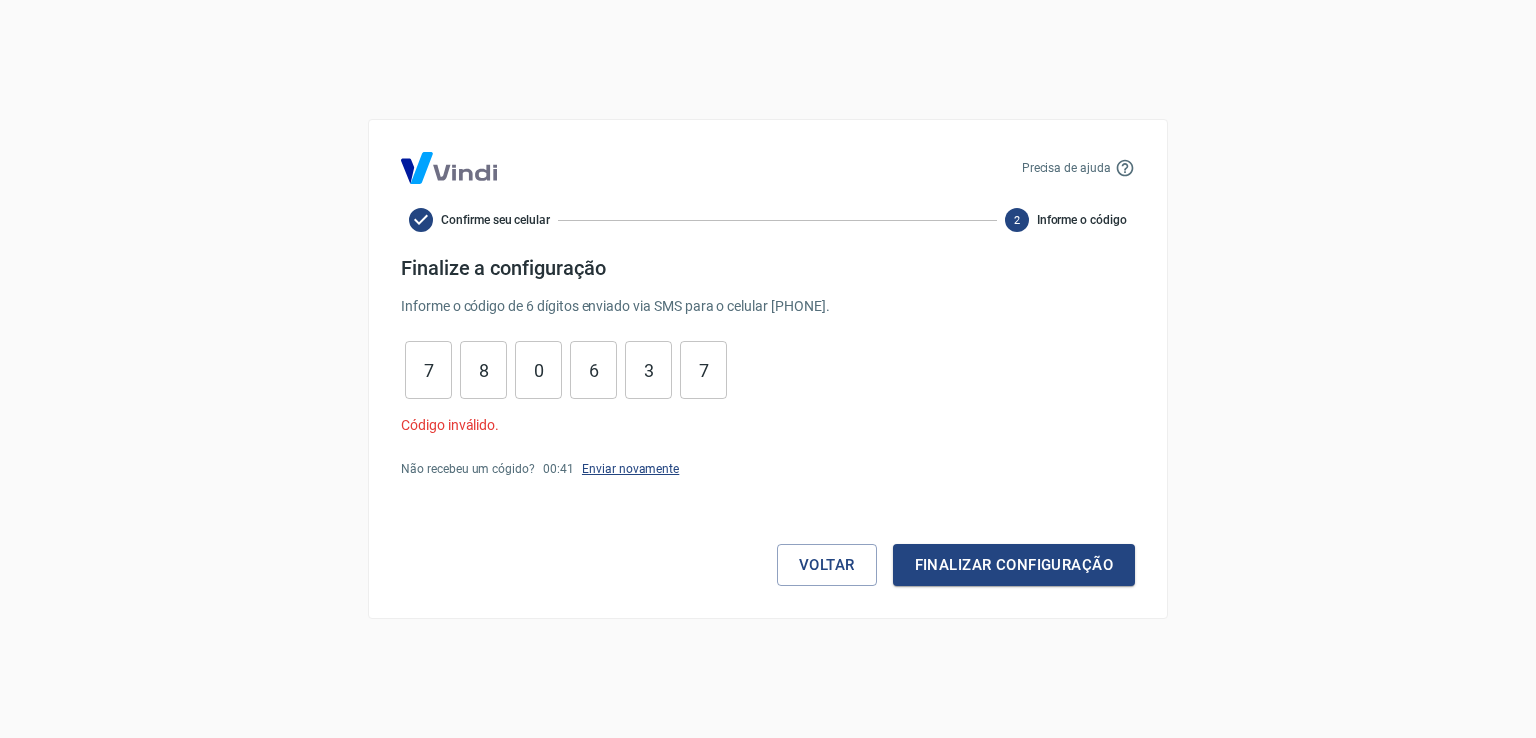 click on "Enviar novamente" at bounding box center (630, 469) 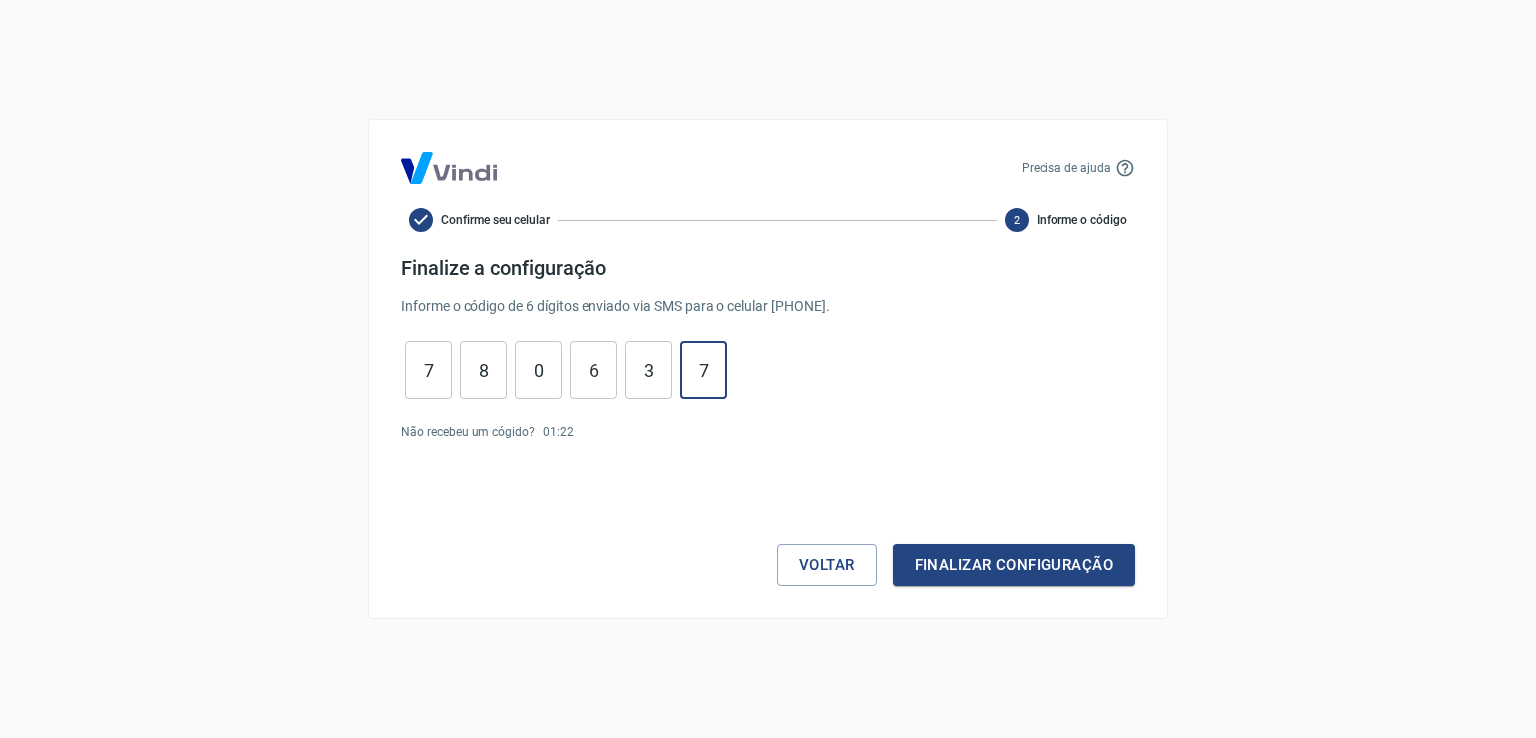 click on "7" at bounding box center (703, 370) 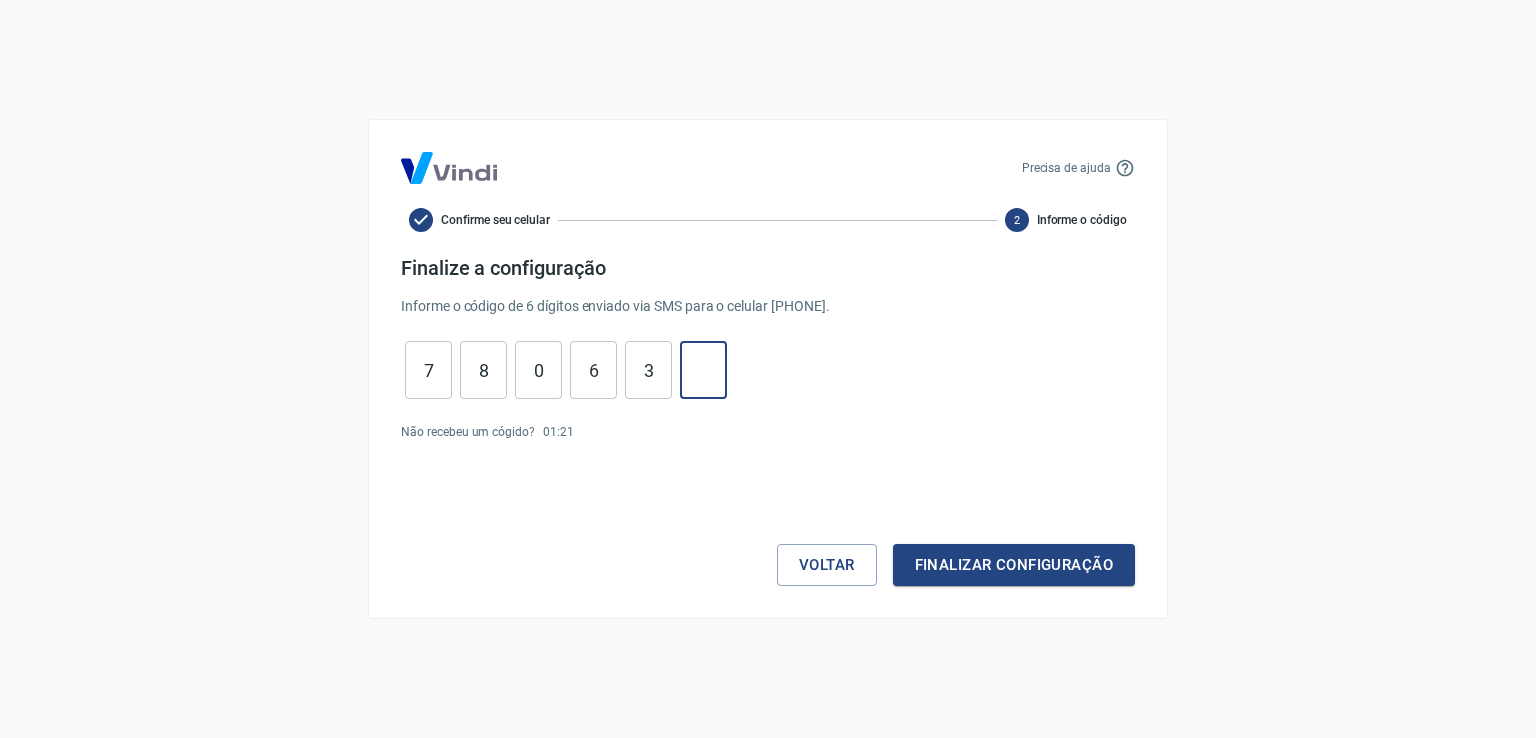 type 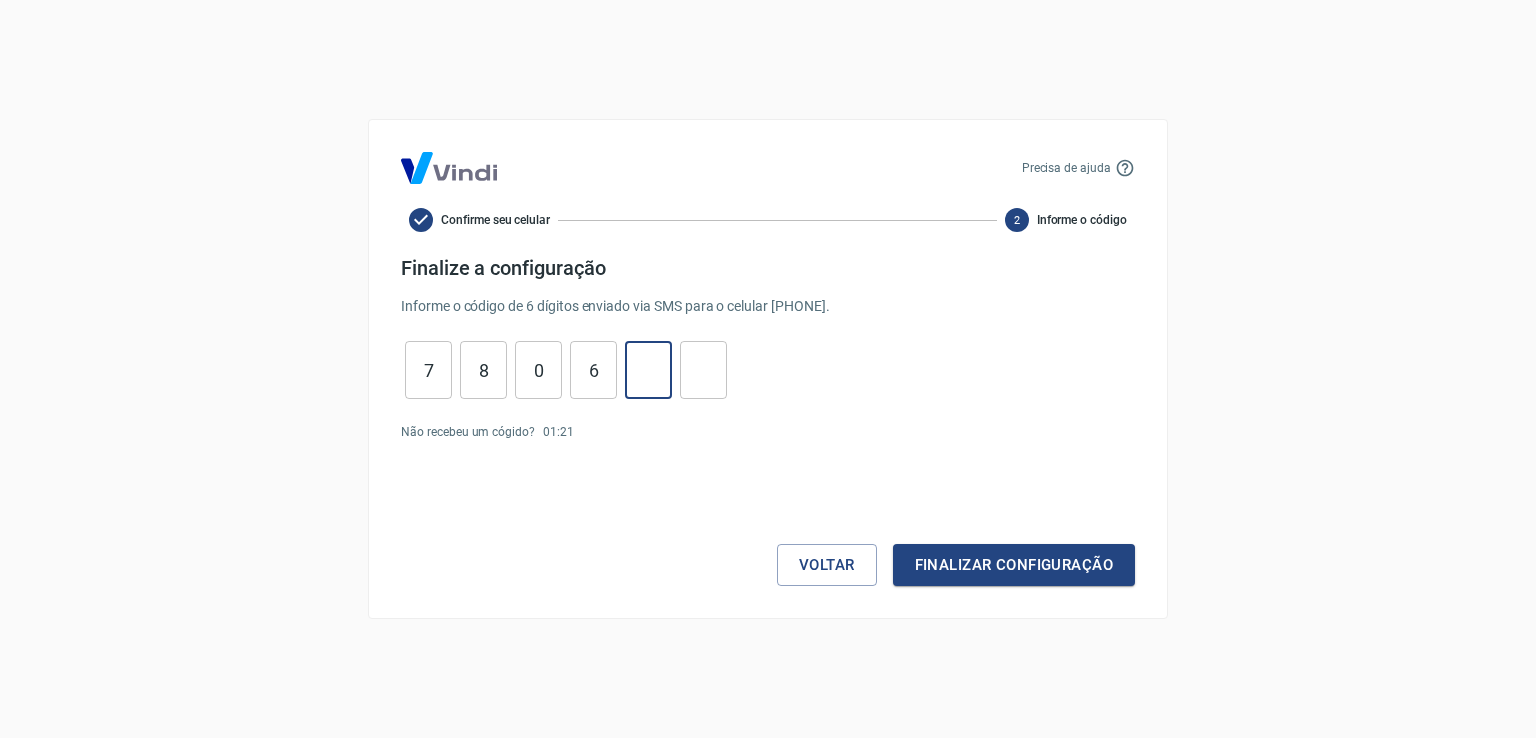 type 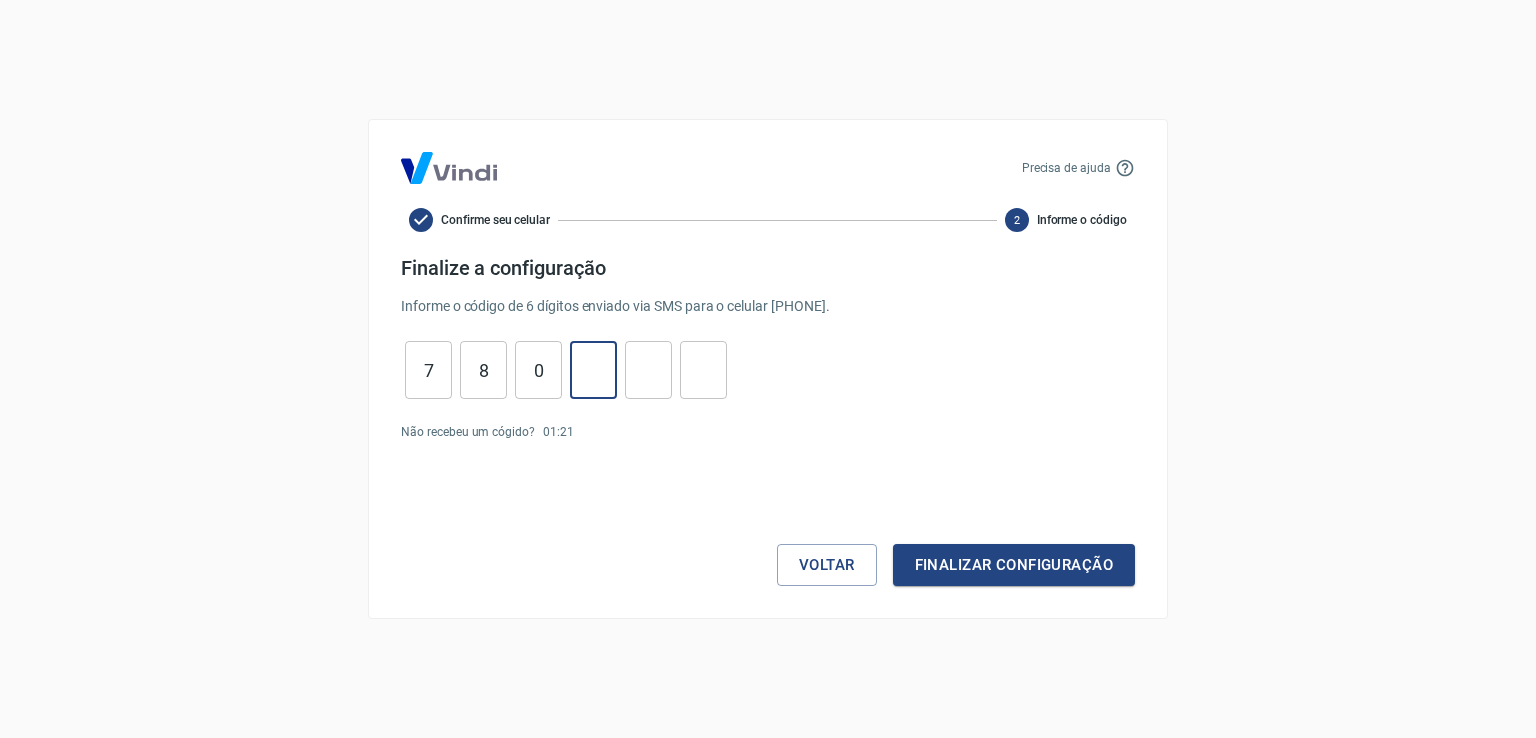 type 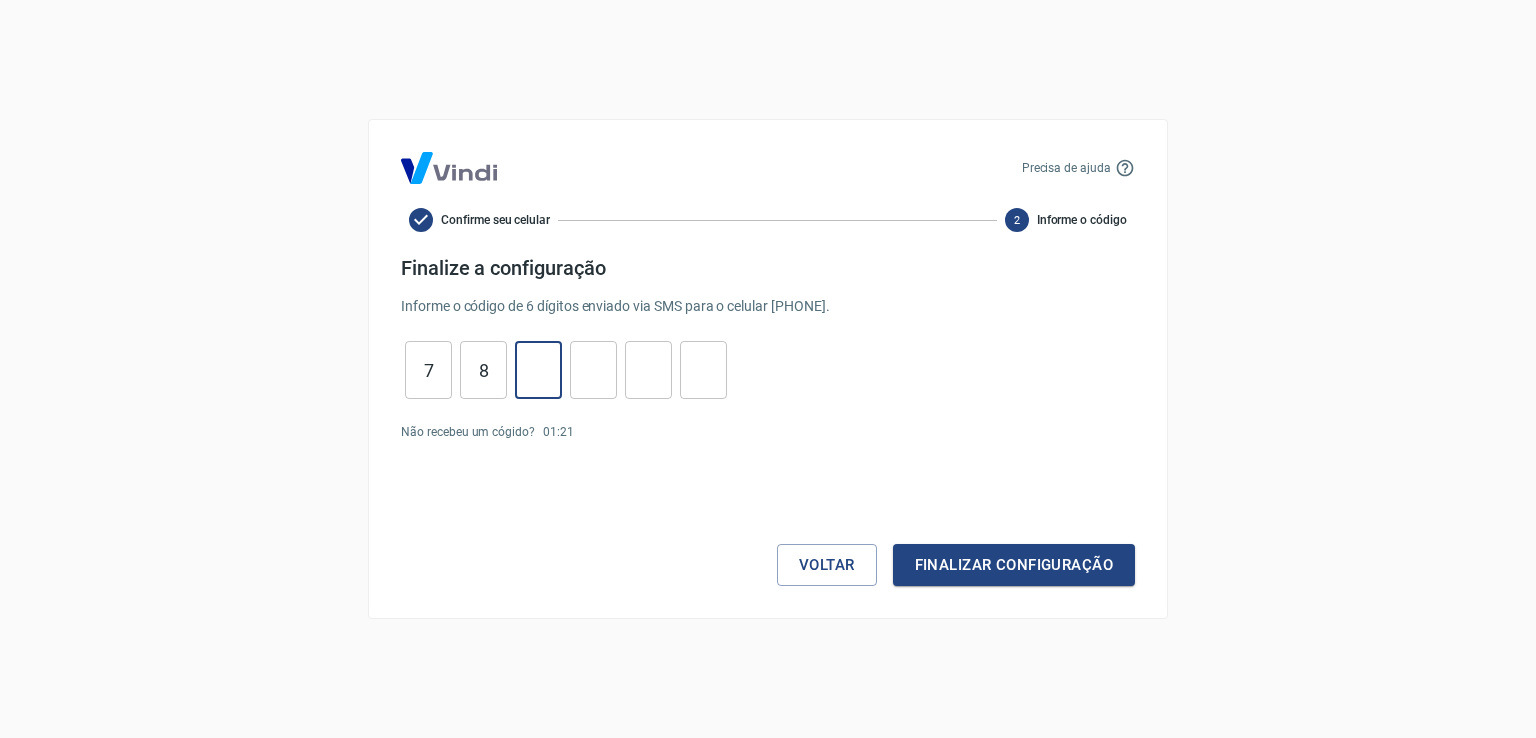 type 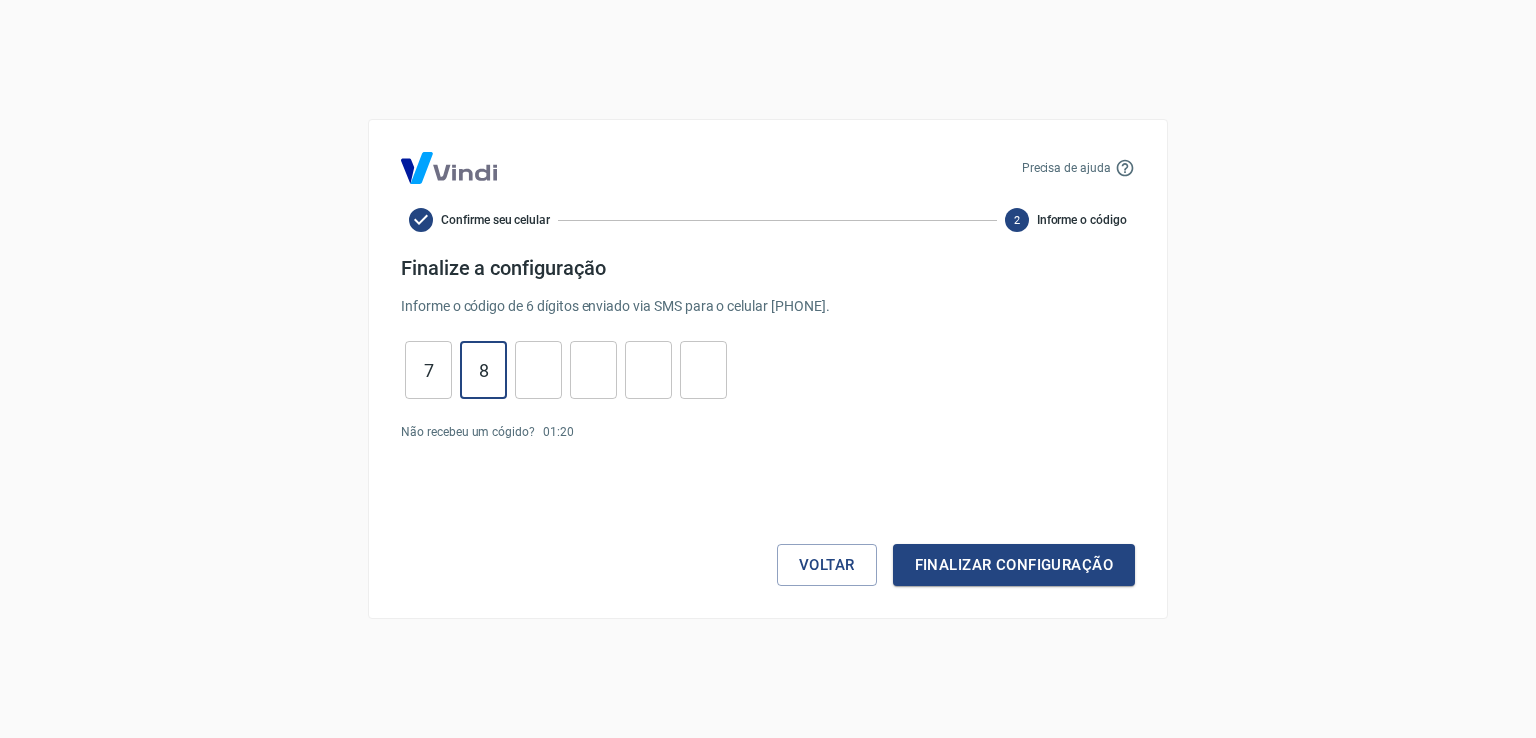 type on "8" 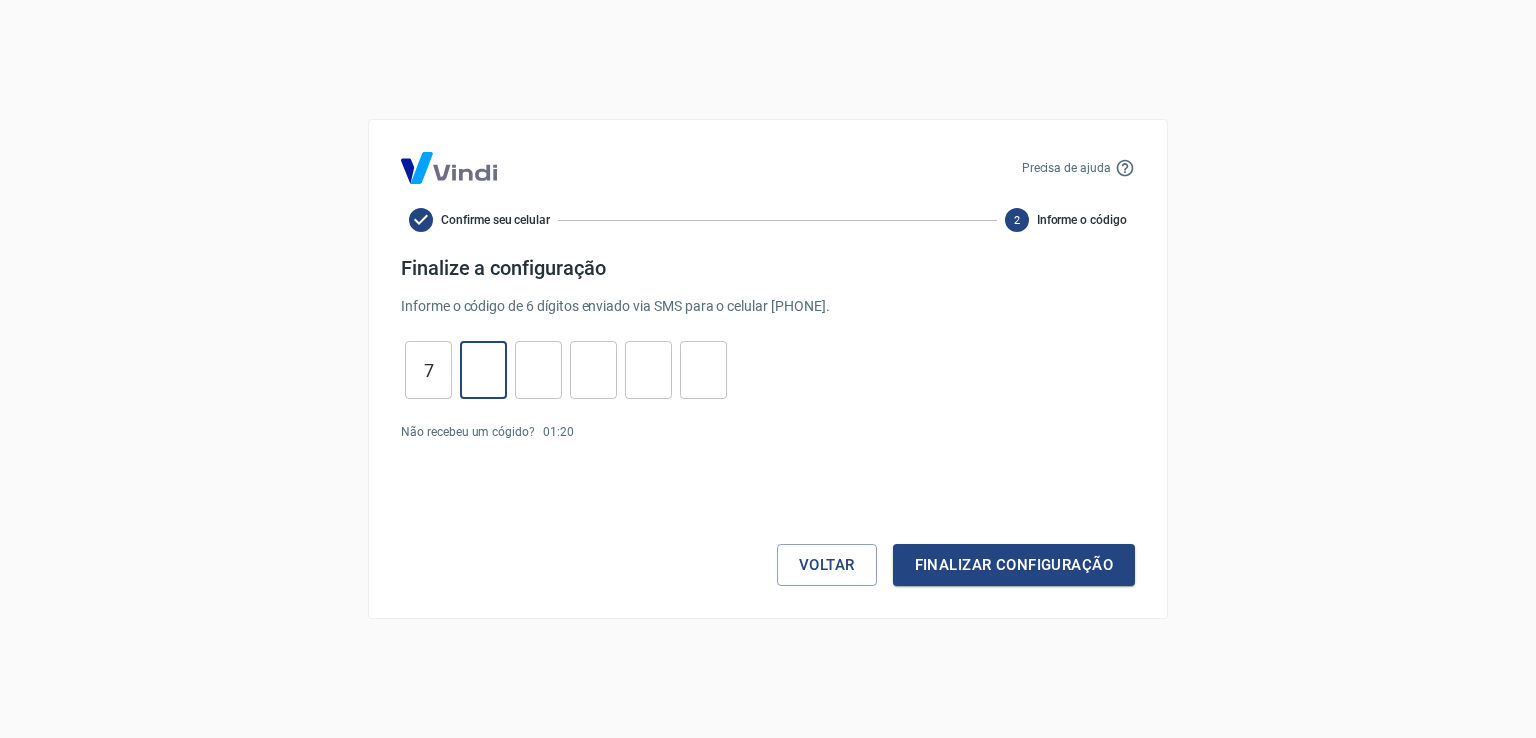 type 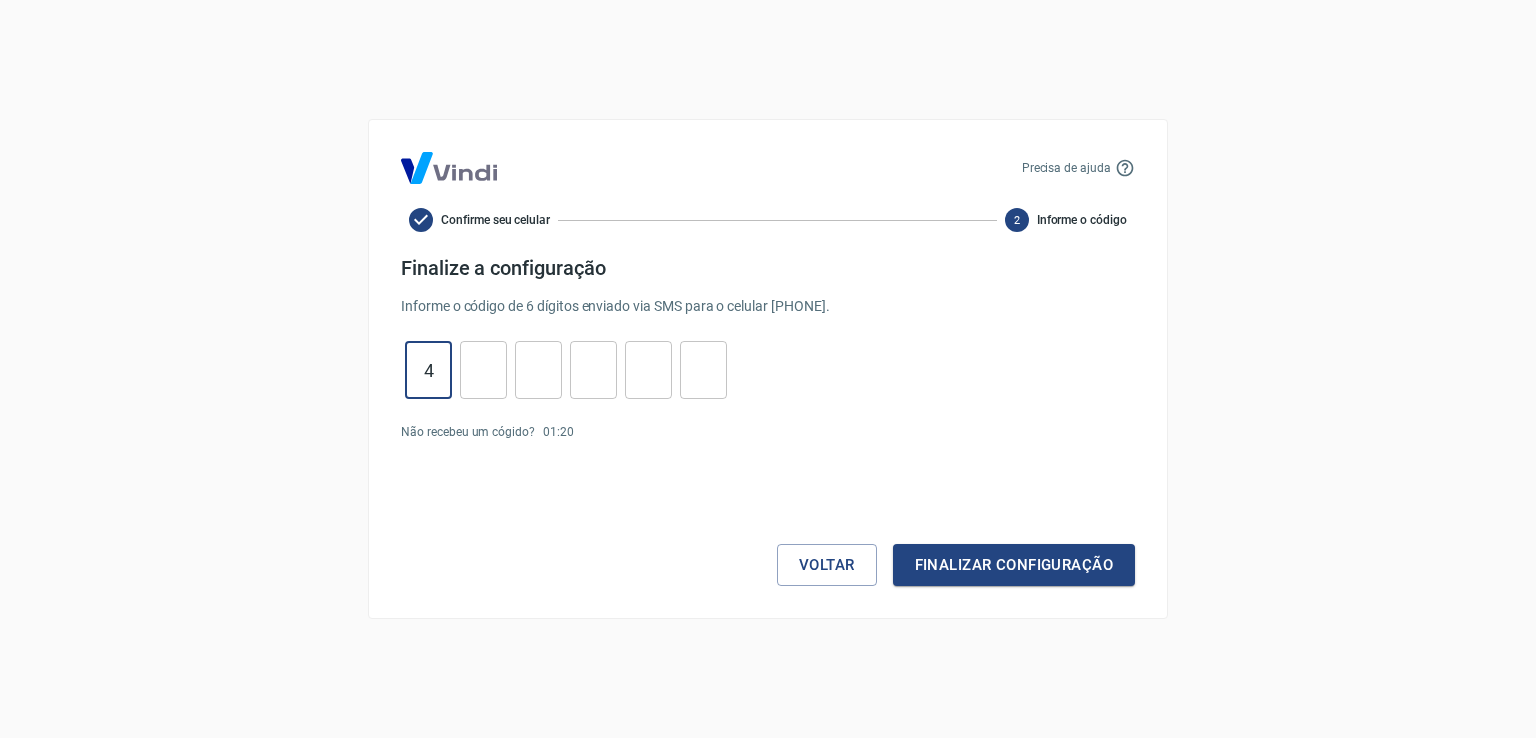 type on "4" 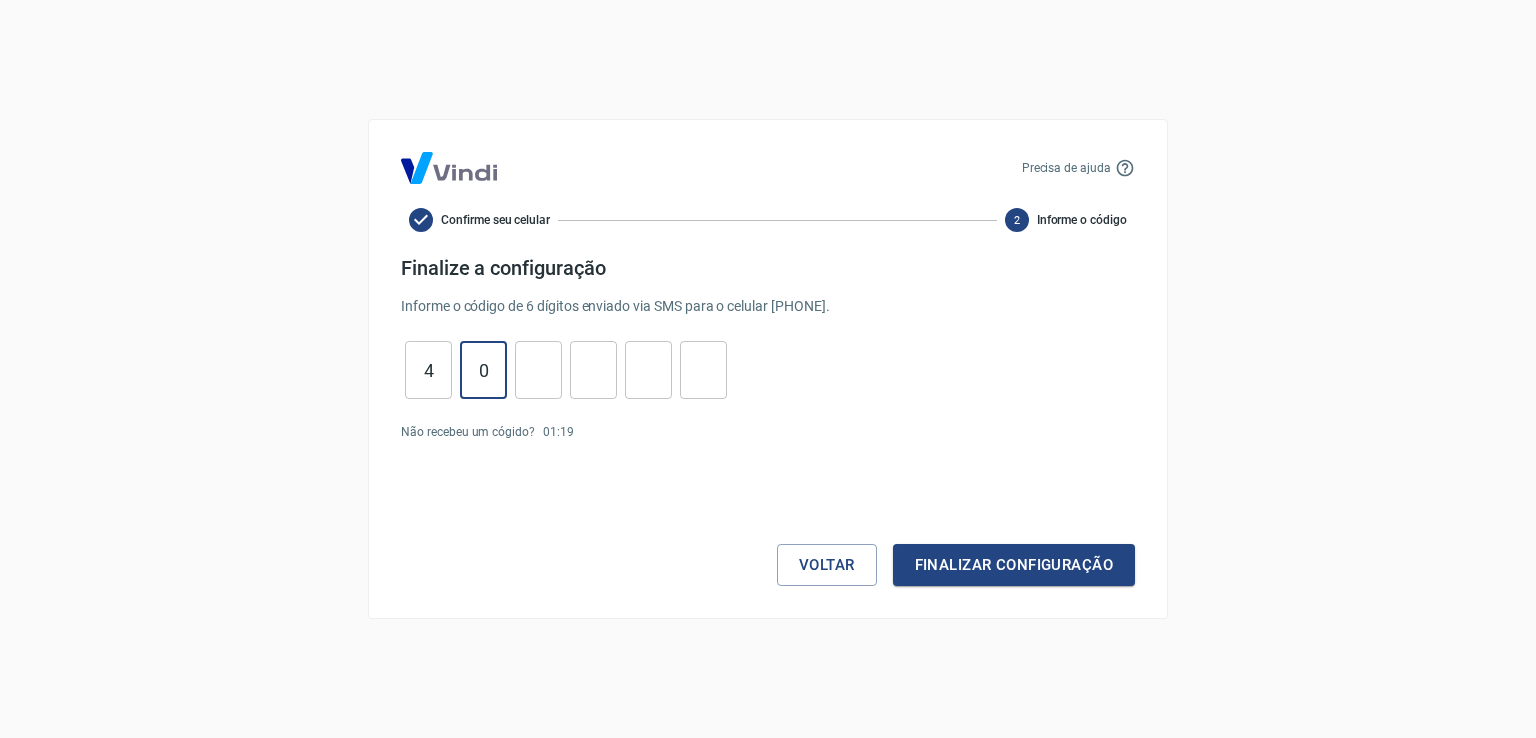 type on "0" 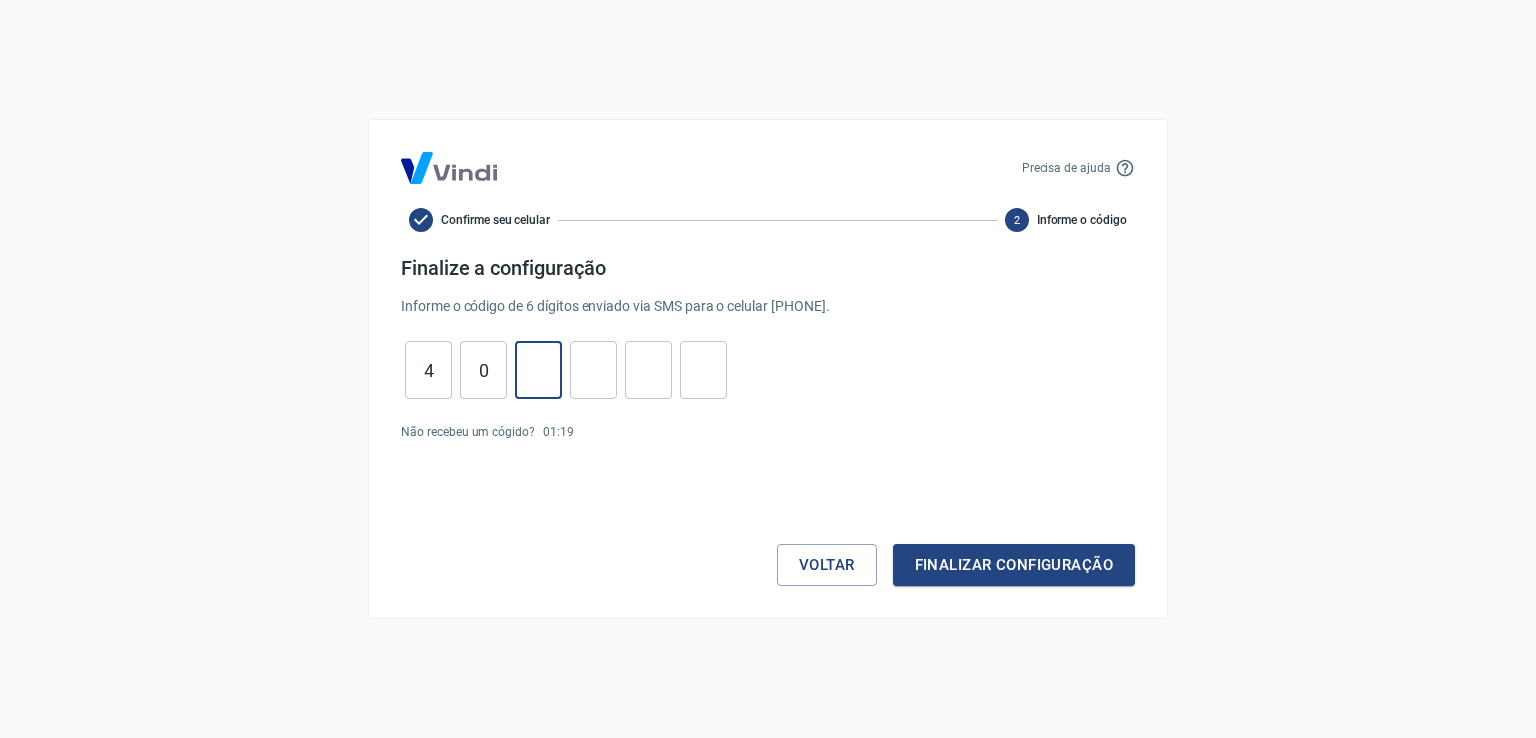 type on "5" 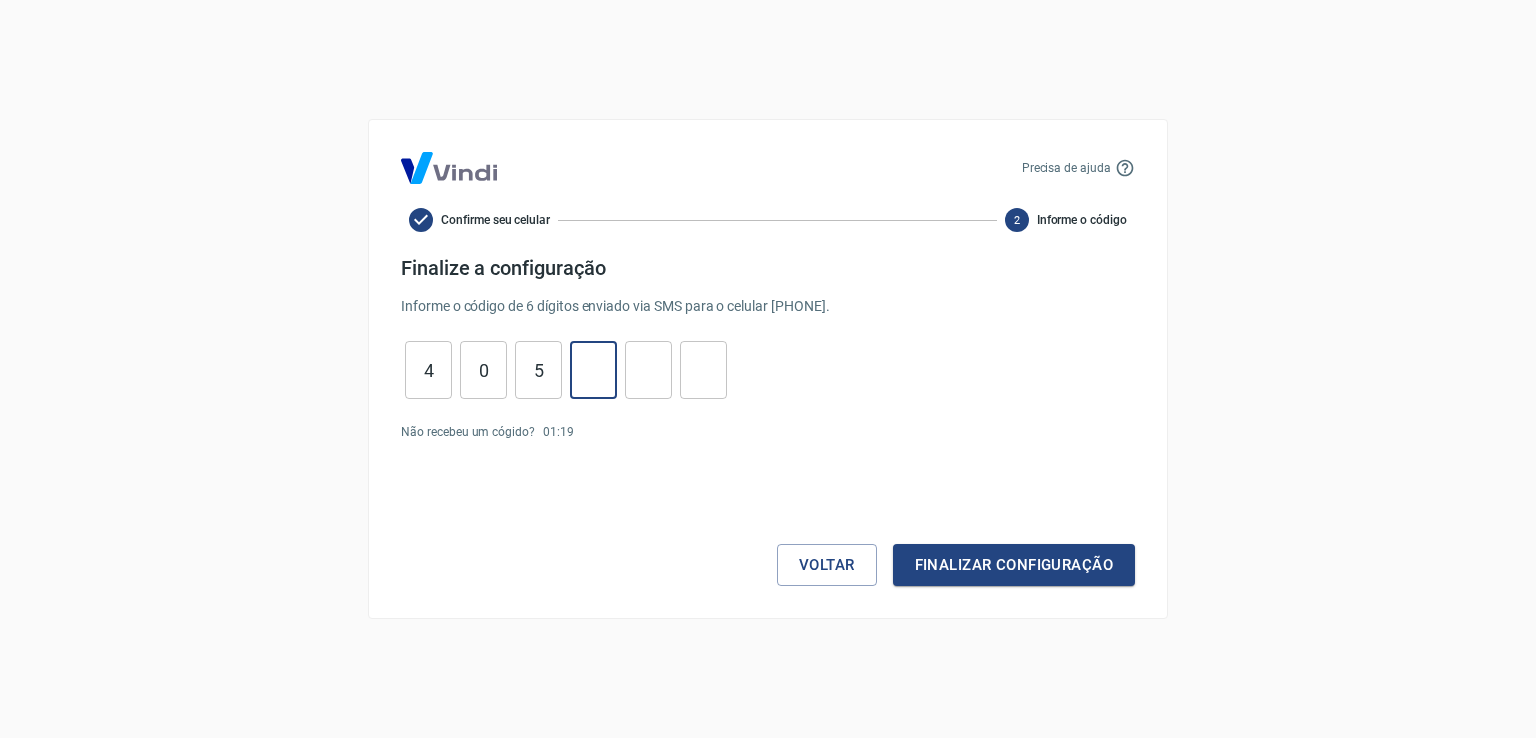 type on "2" 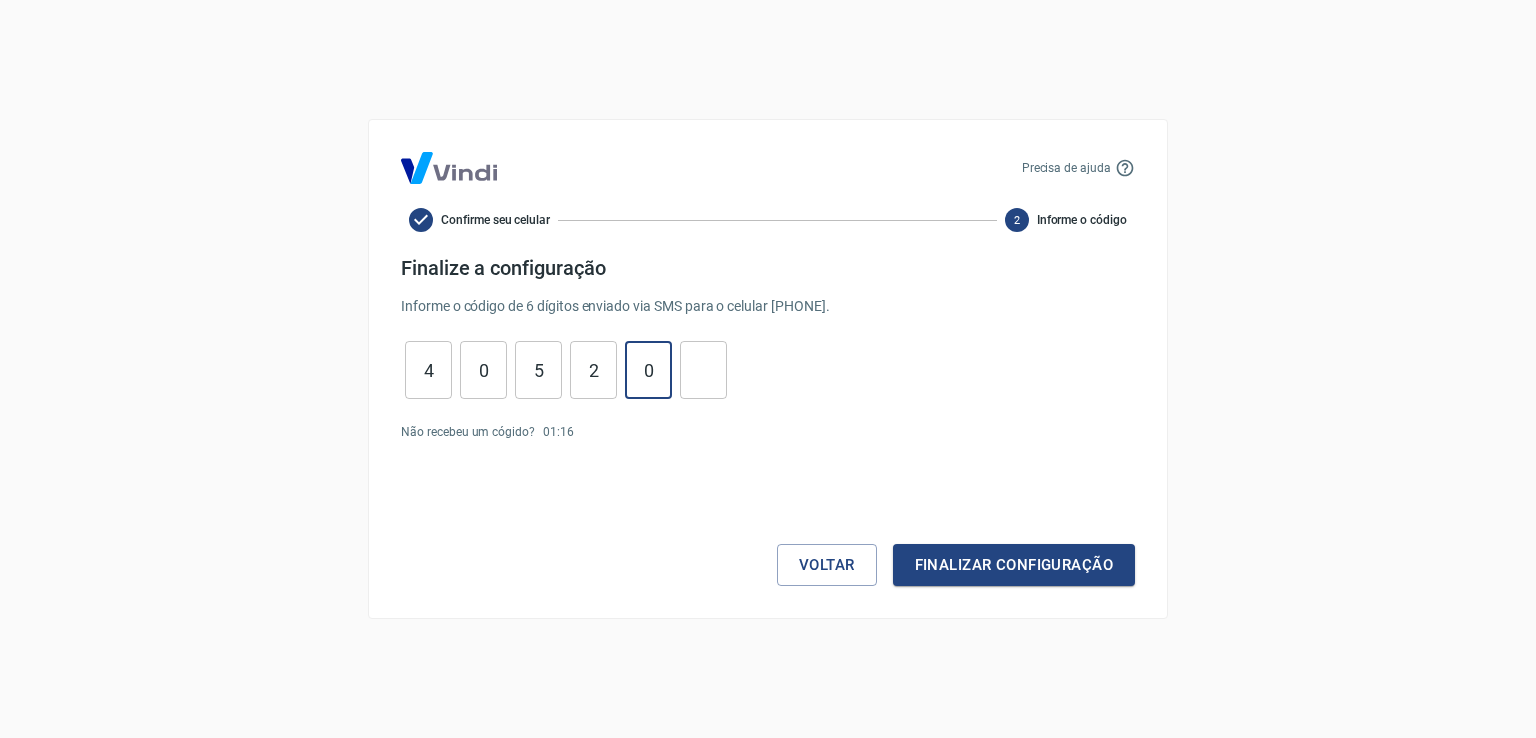 type on "0" 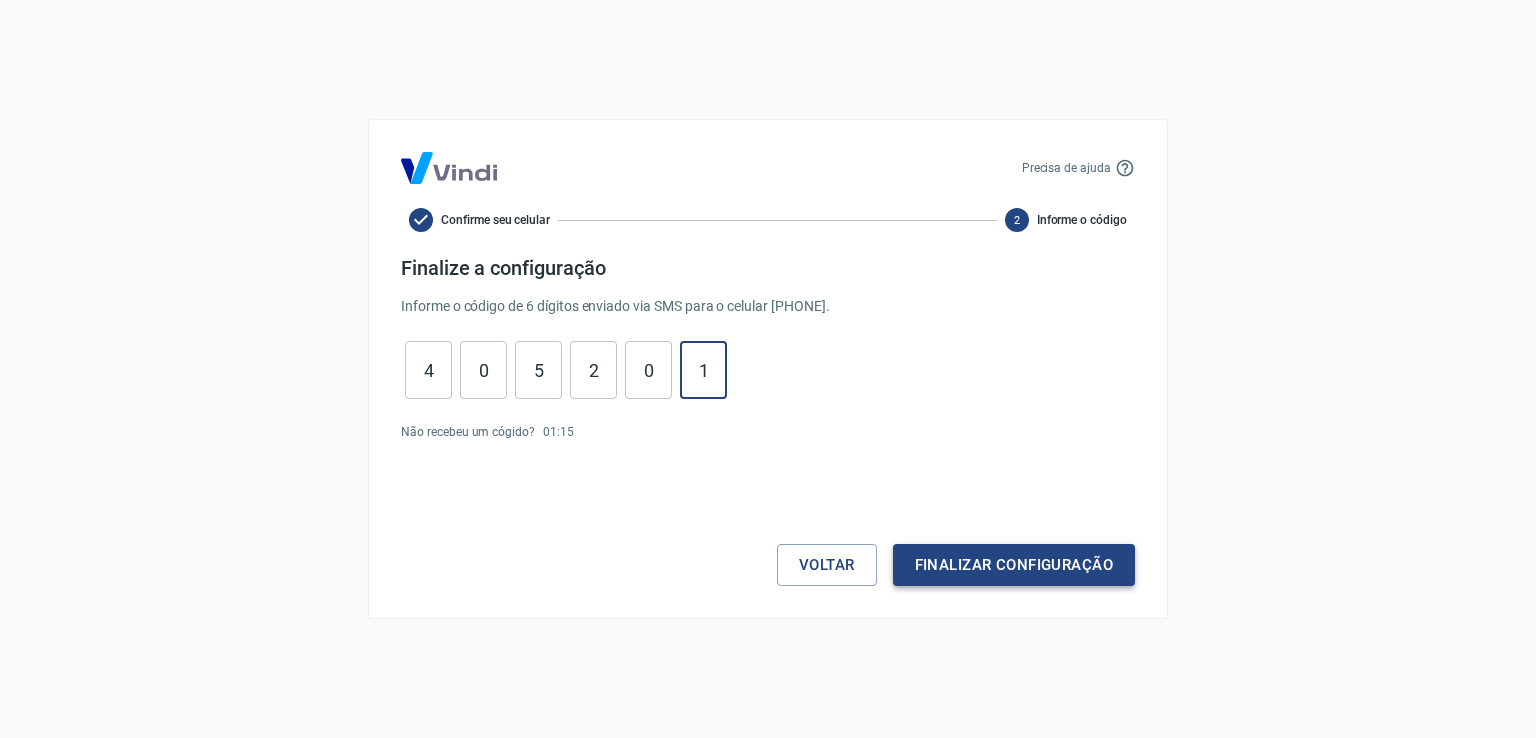 type on "1" 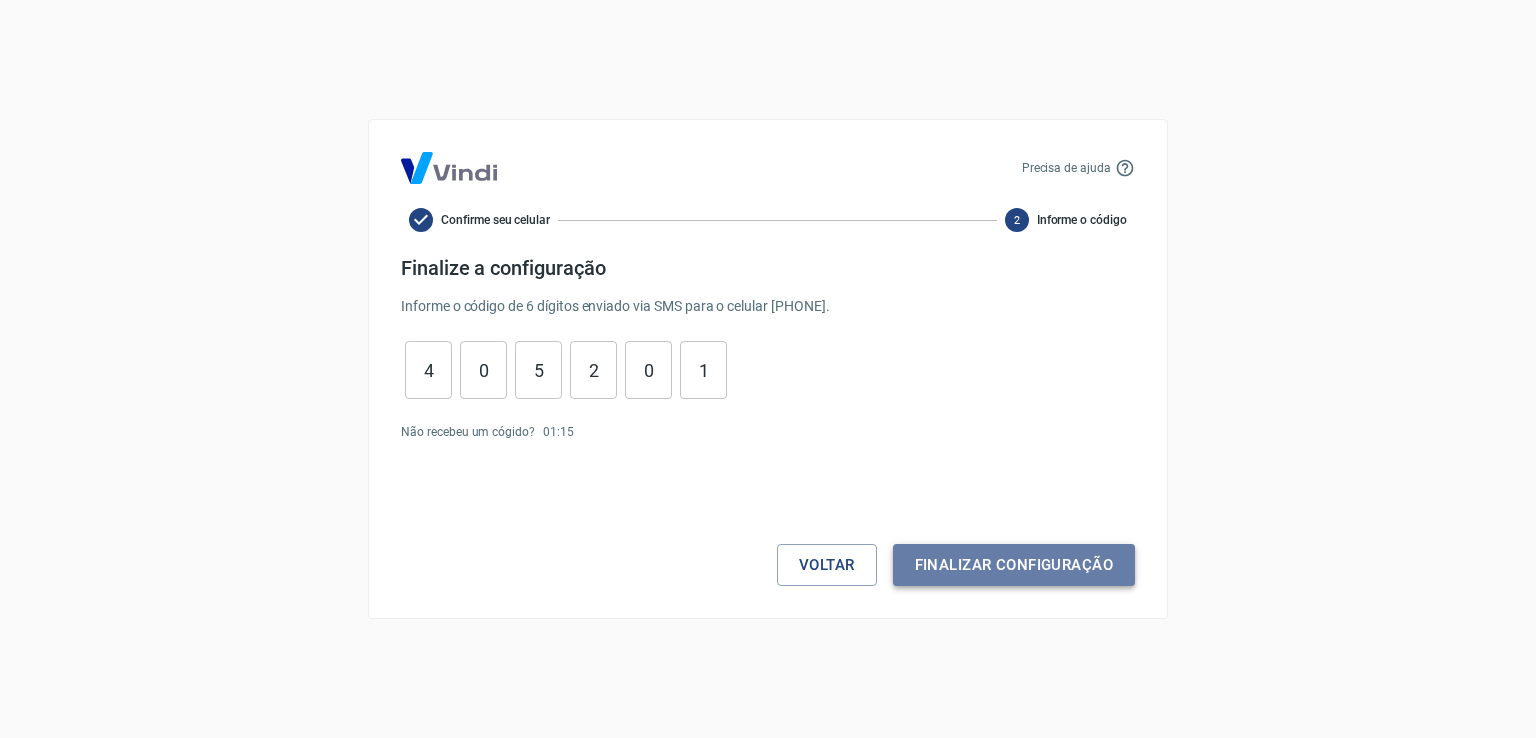 click on "Finalizar configuração" at bounding box center [1014, 565] 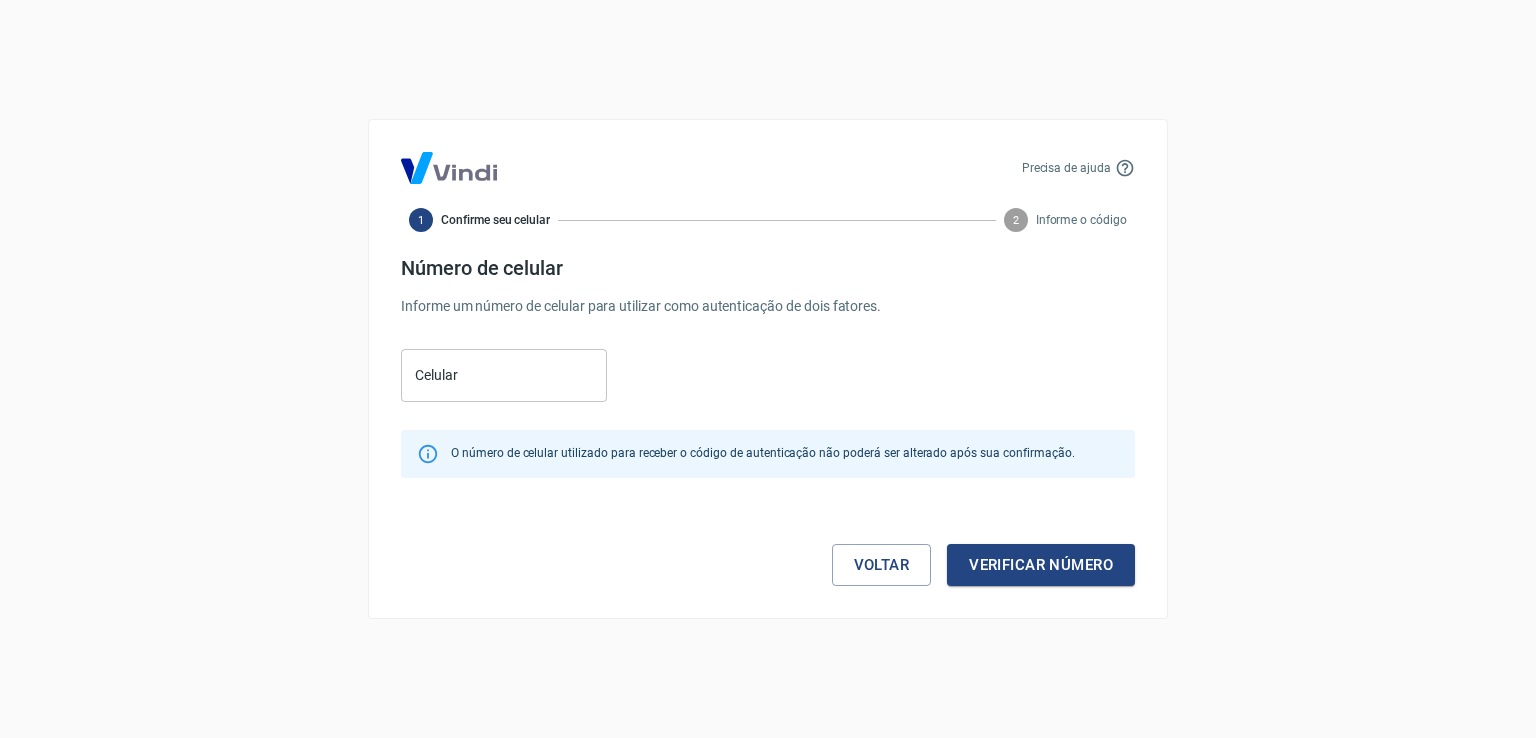 scroll, scrollTop: 0, scrollLeft: 0, axis: both 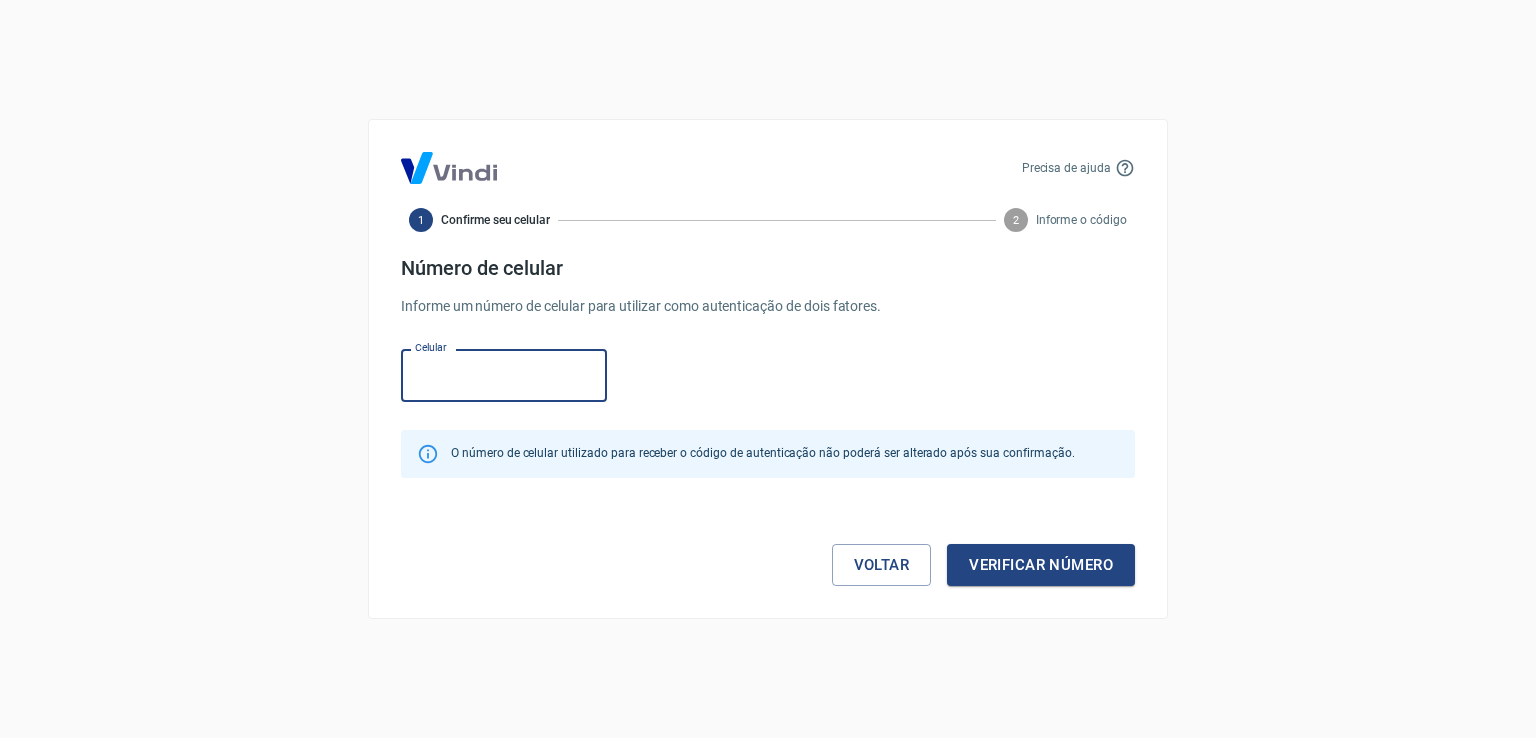 type on "[PHONE]" 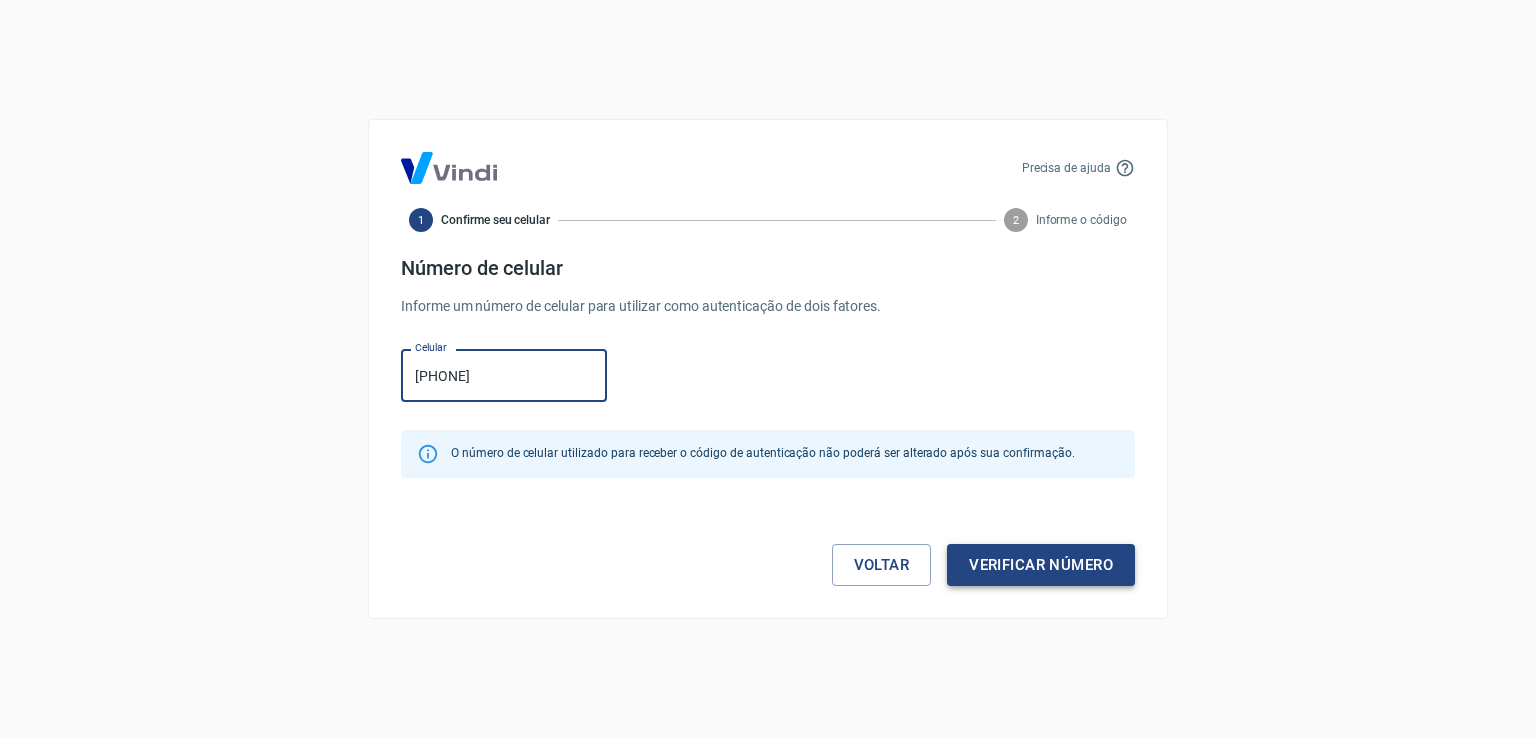 click on "Verificar número" at bounding box center [1041, 565] 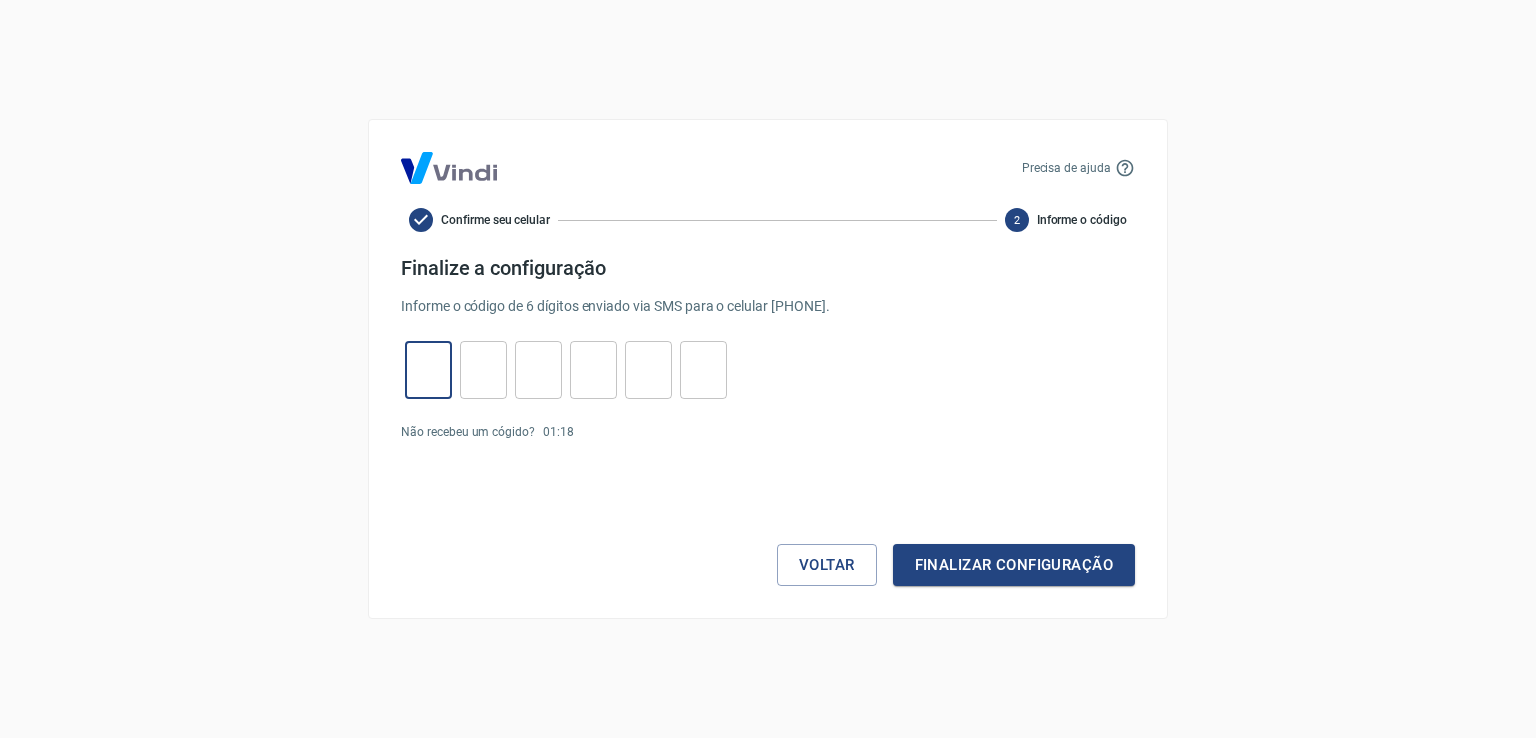 click at bounding box center [428, 370] 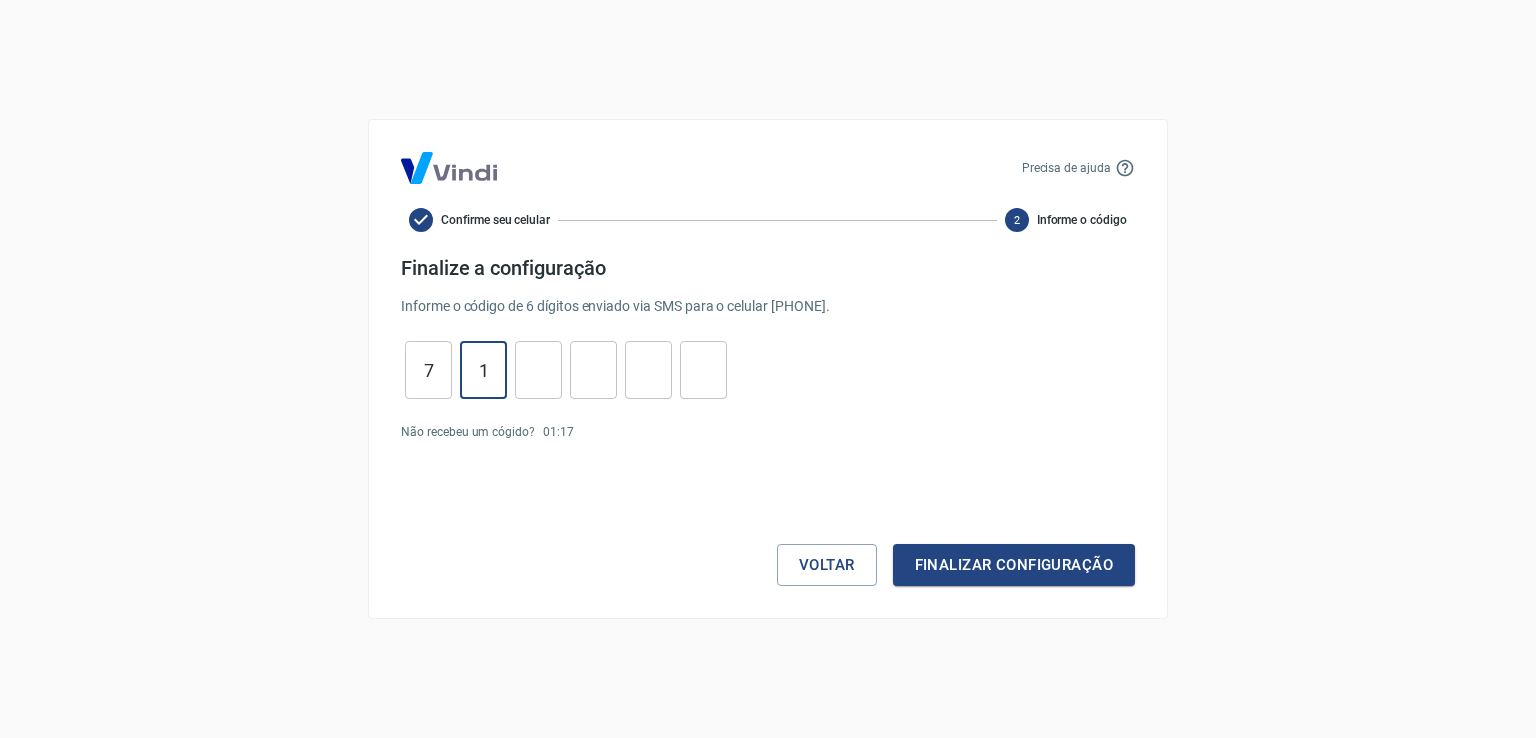 type on "1" 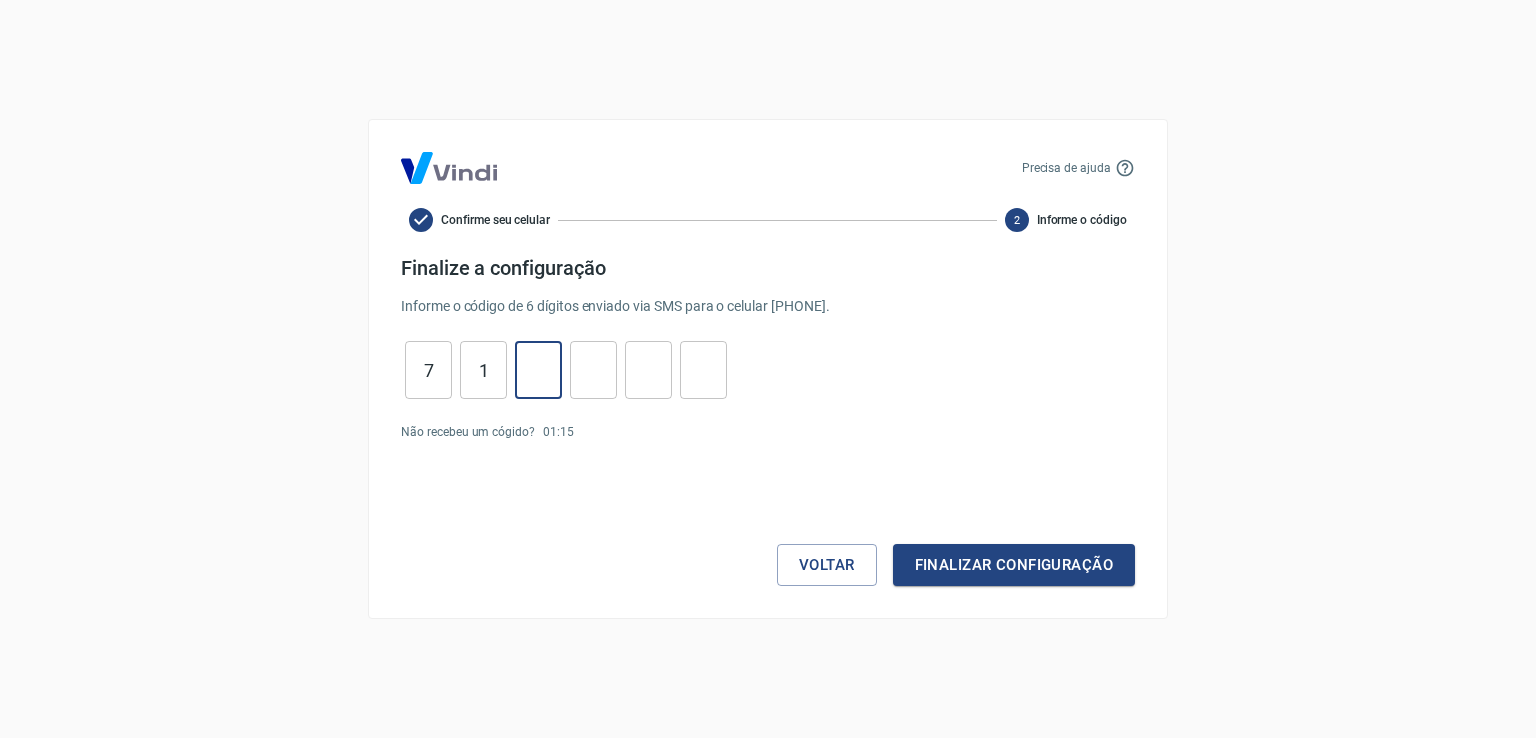 type on "0" 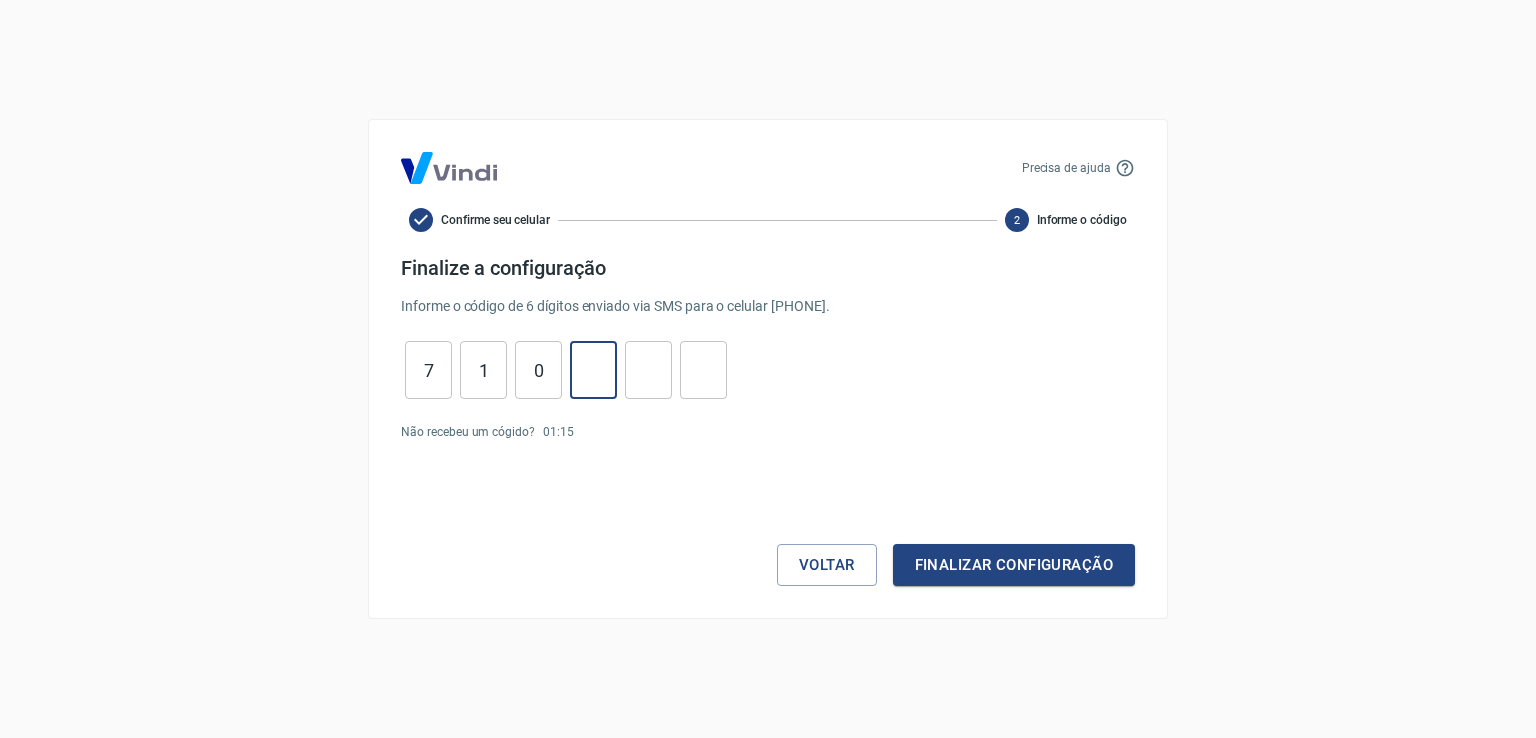 type on "8" 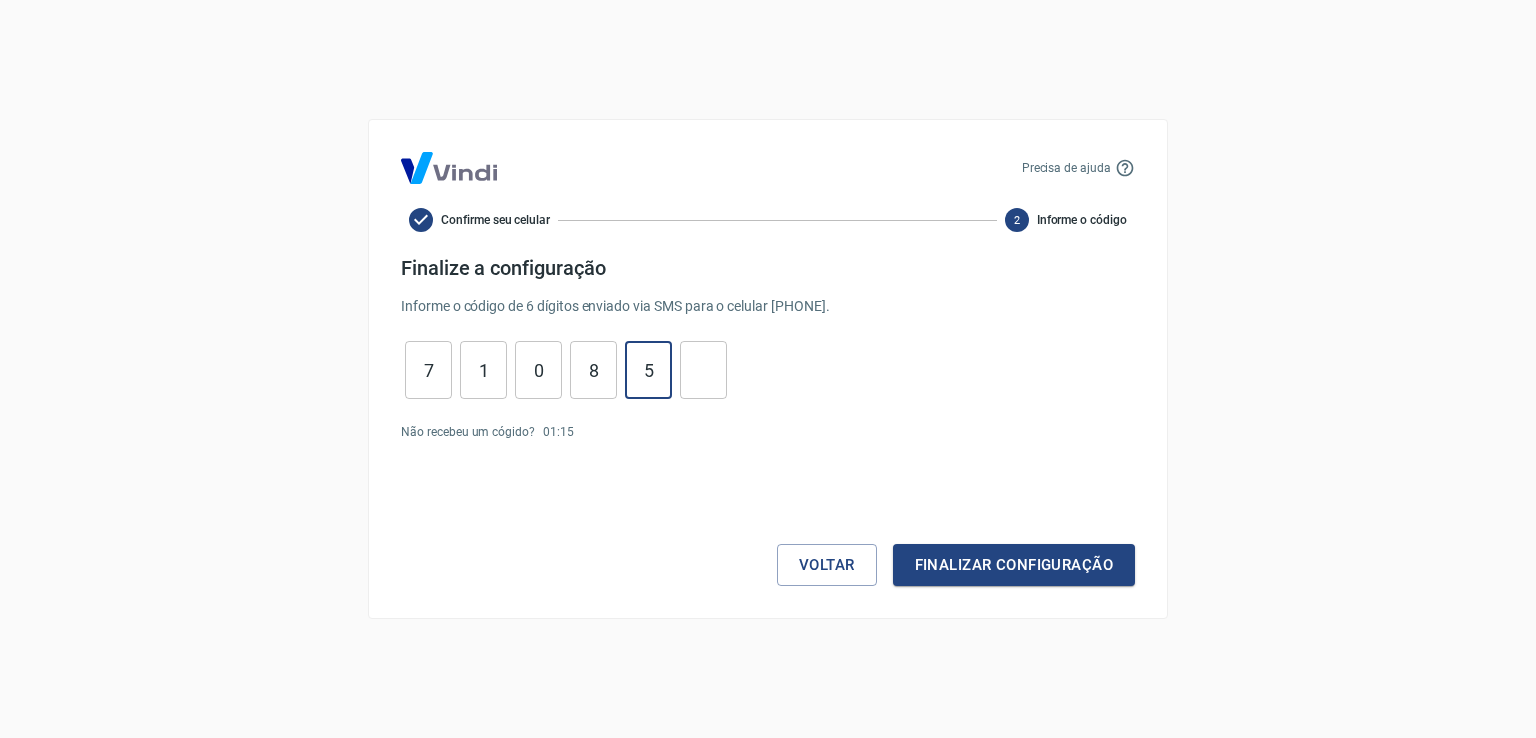 type on "5" 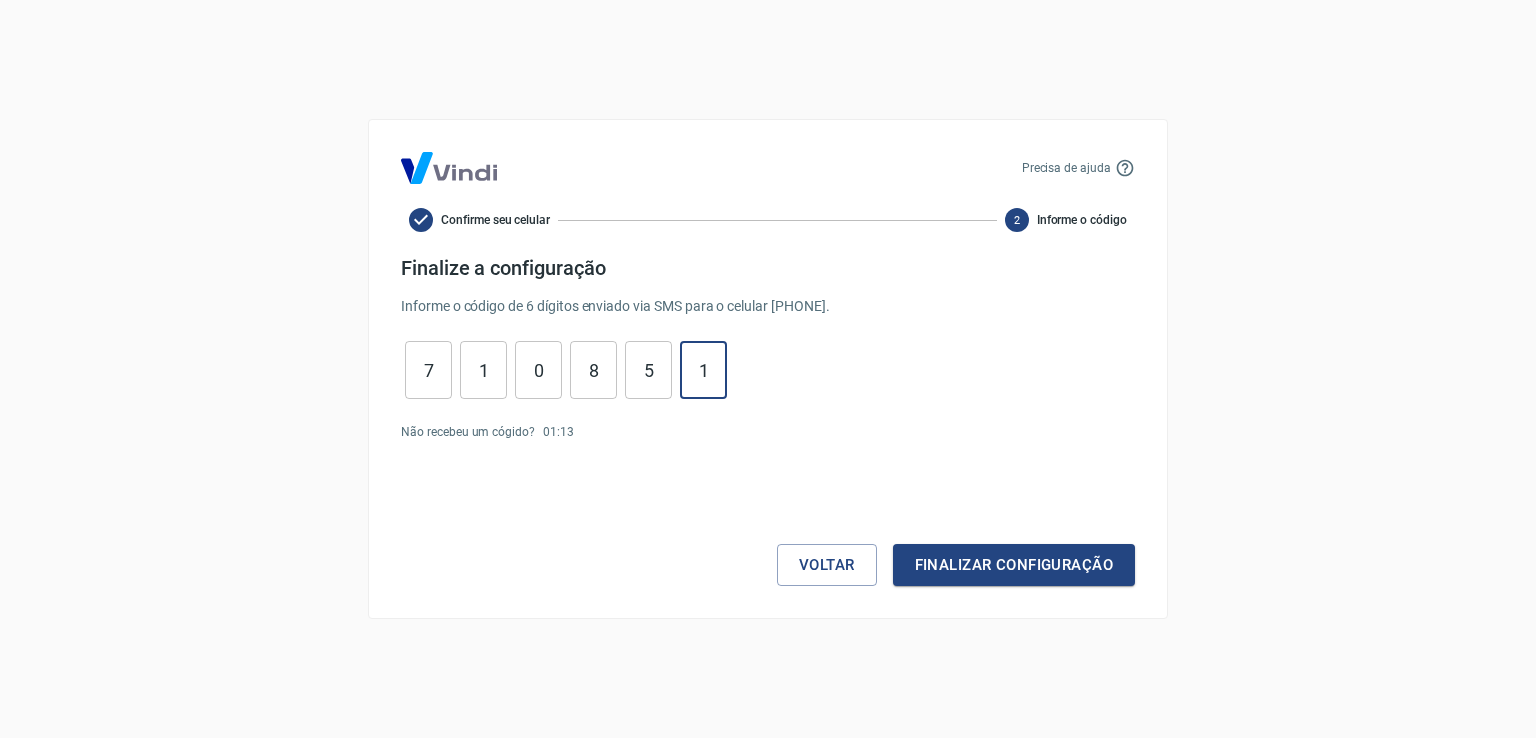 type on "1" 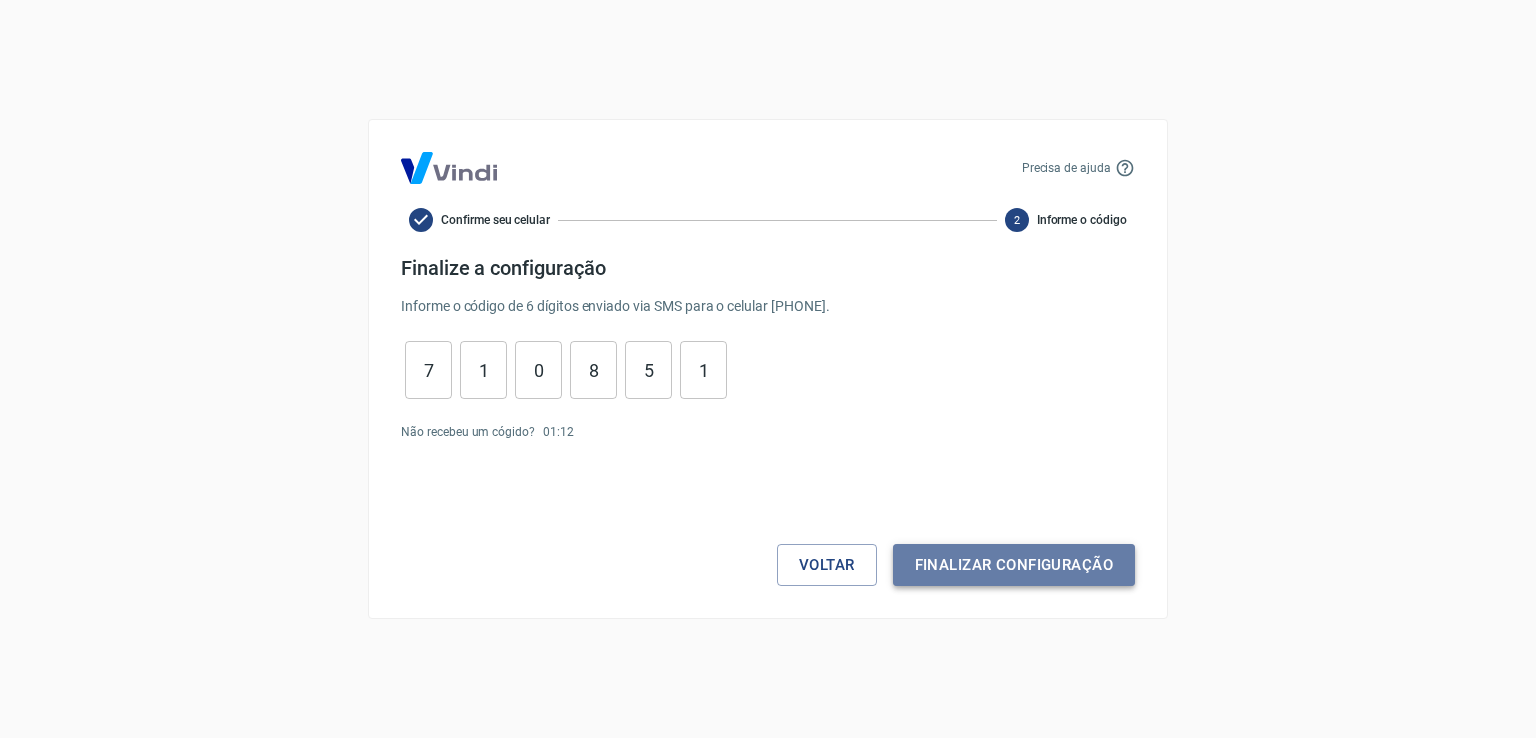 click on "Finalizar configuração" at bounding box center [1014, 565] 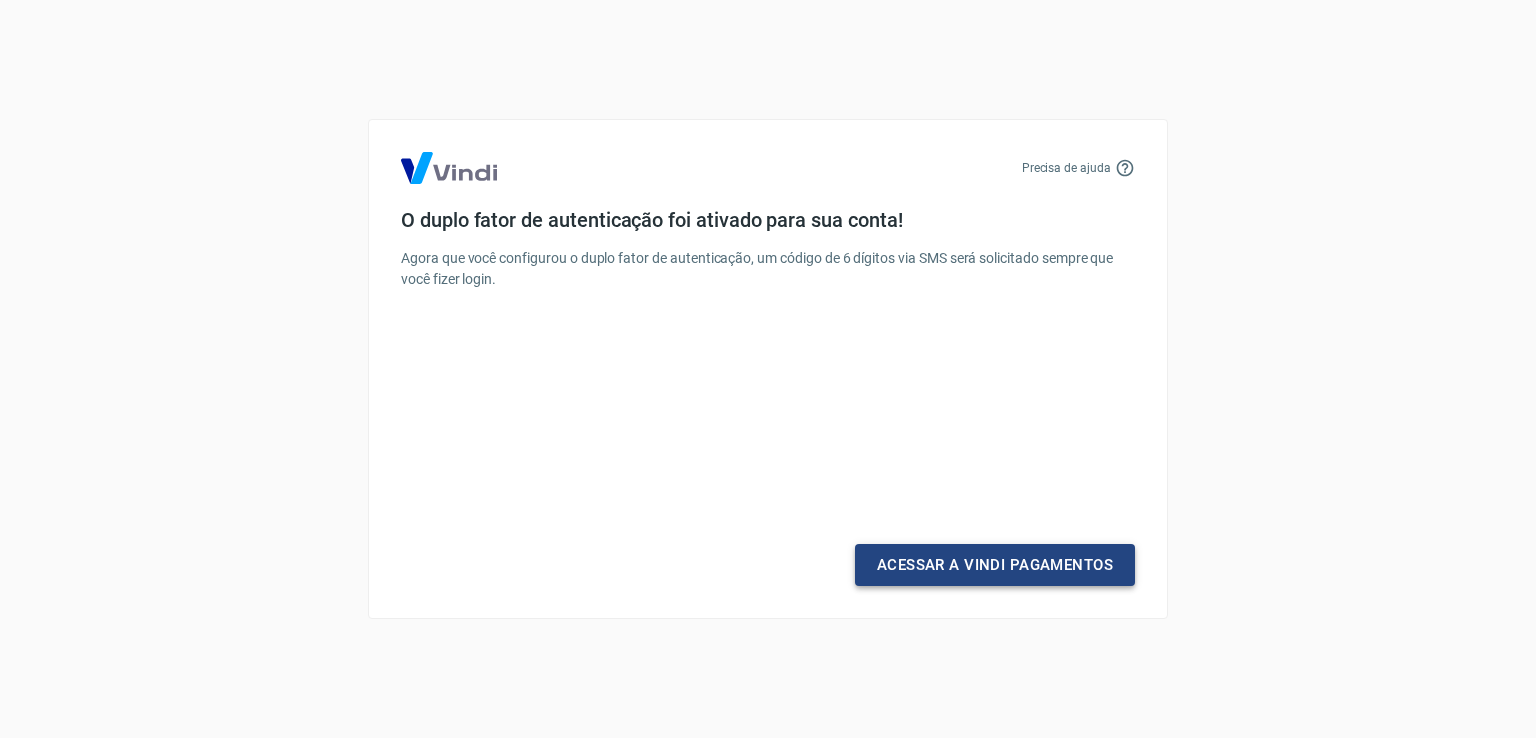 click on "Acessar a Vindi Pagamentos" at bounding box center (995, 565) 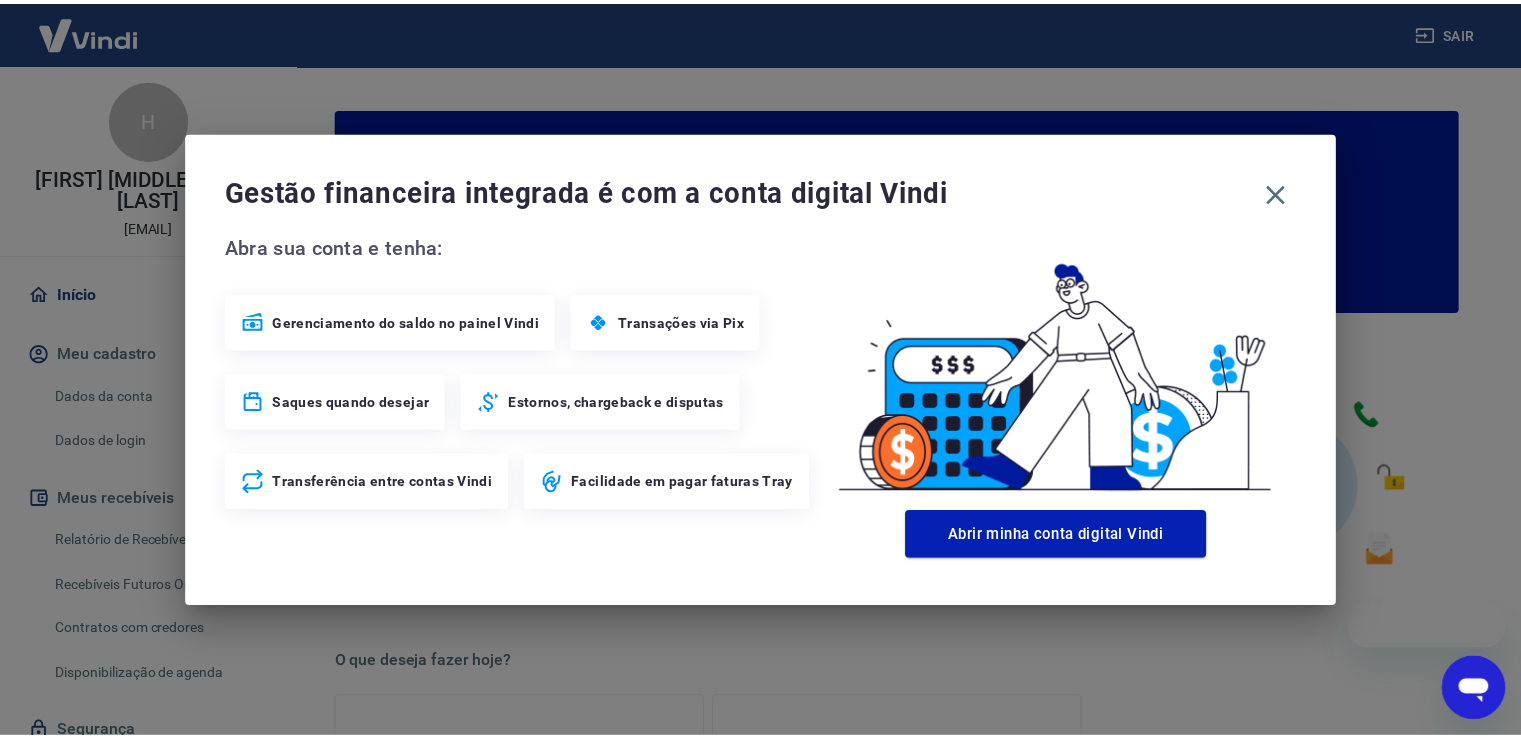 scroll, scrollTop: 0, scrollLeft: 0, axis: both 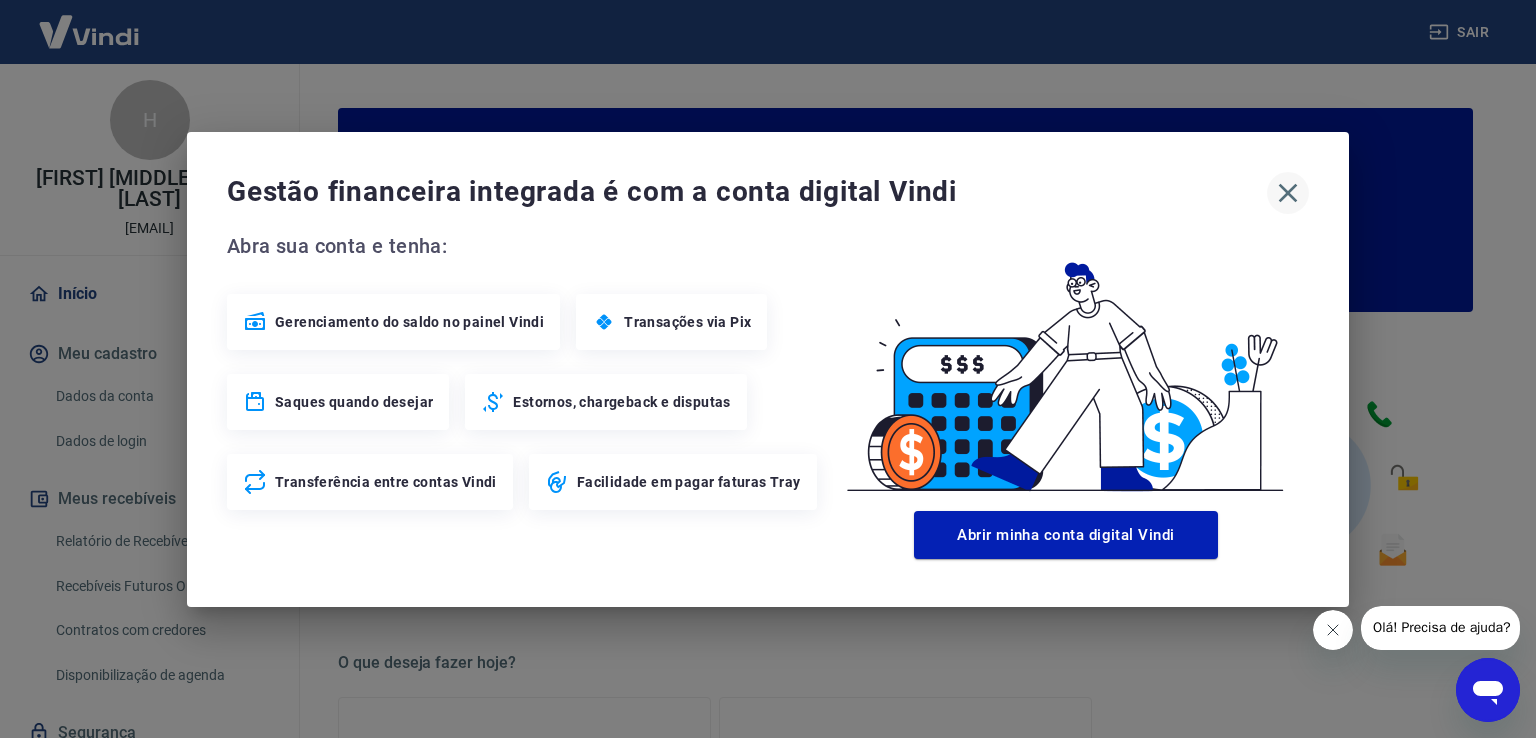click 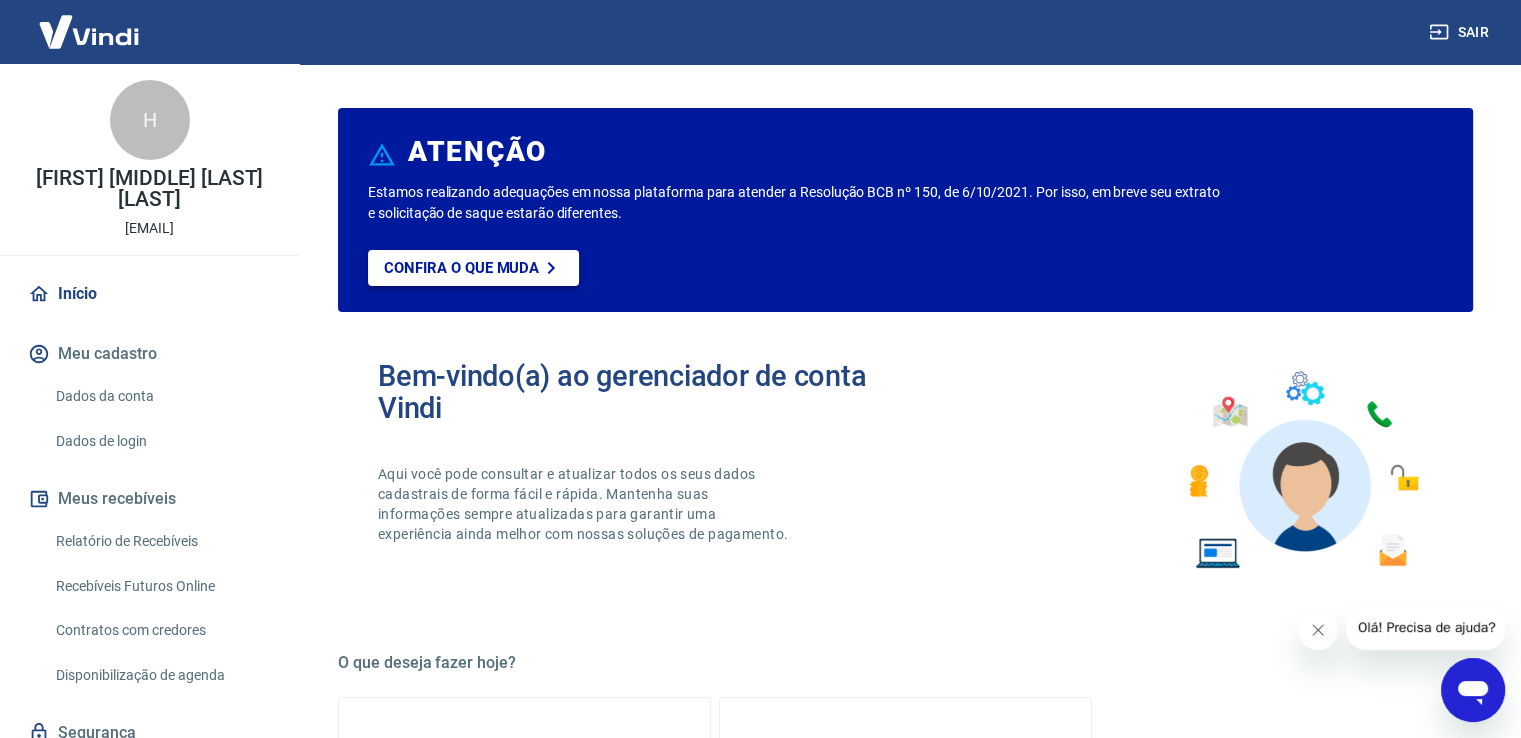 click on "Confira o que muda" at bounding box center (461, 268) 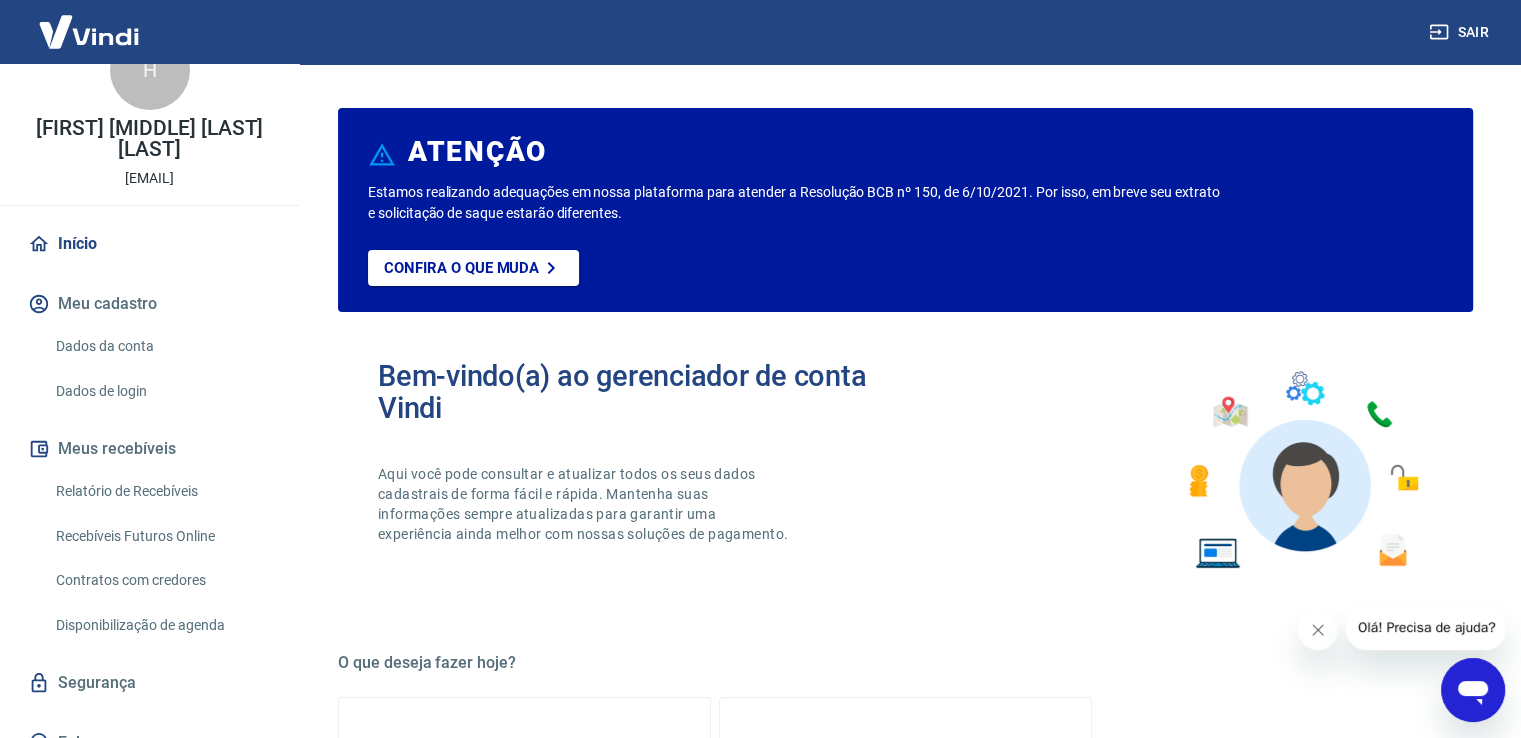 scroll, scrollTop: 77, scrollLeft: 0, axis: vertical 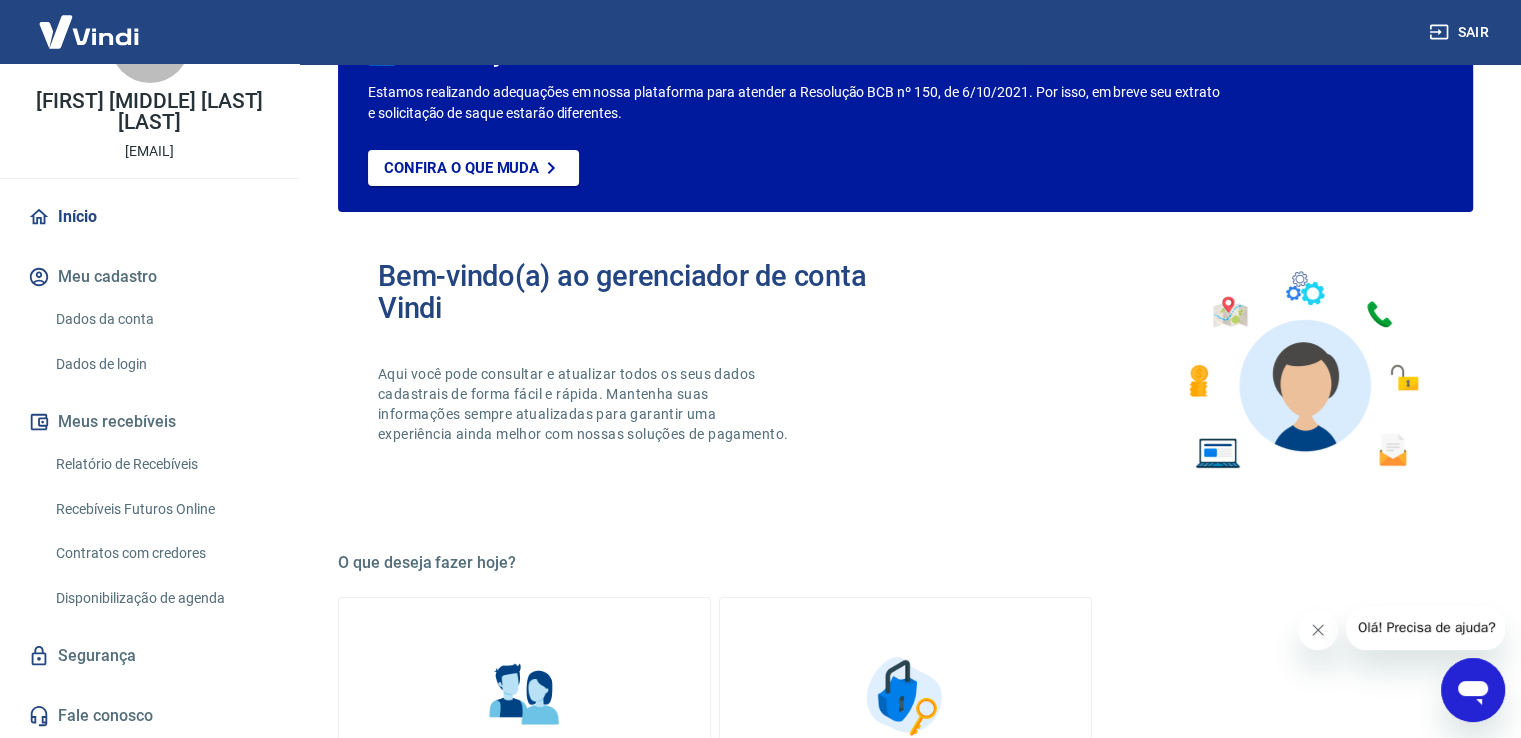 click 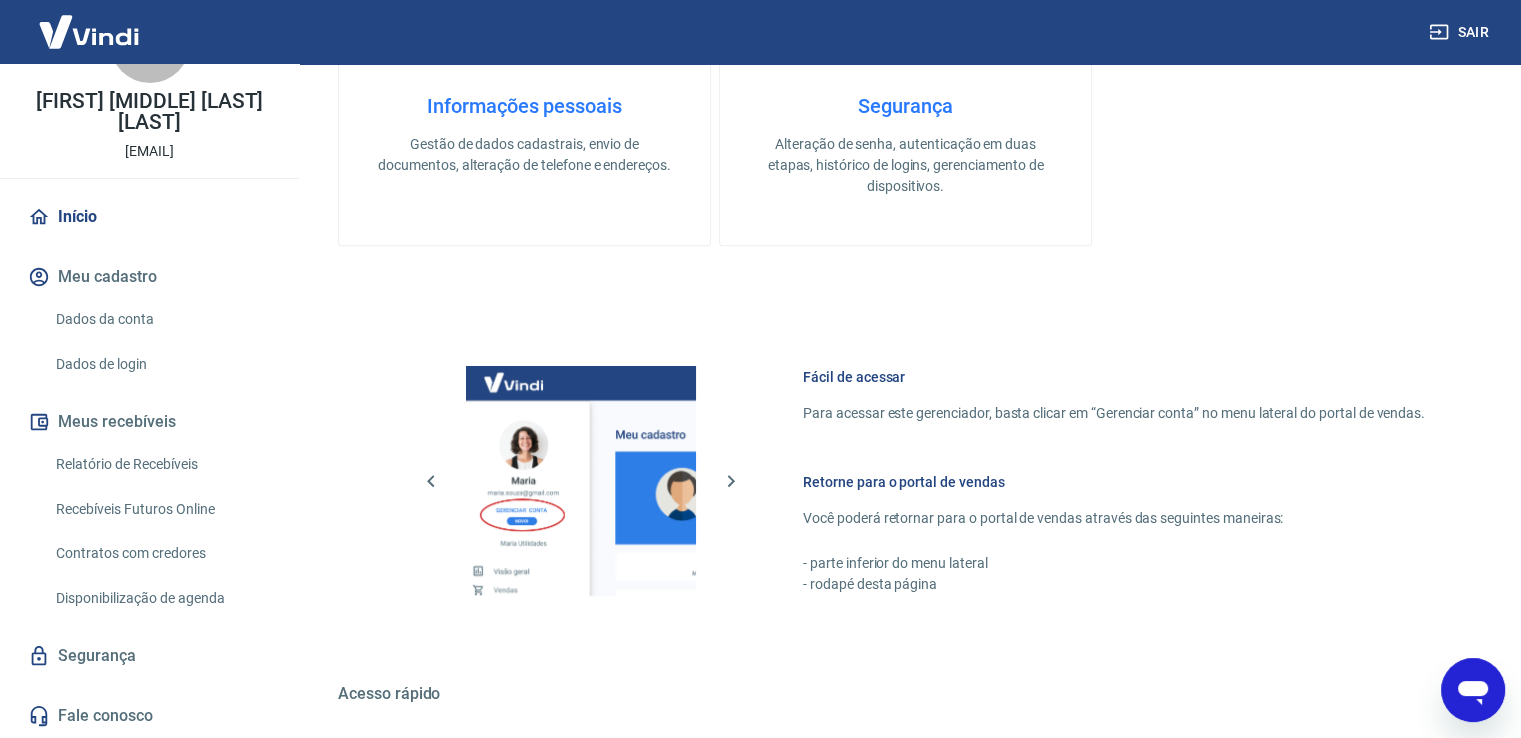 scroll, scrollTop: 1048, scrollLeft: 0, axis: vertical 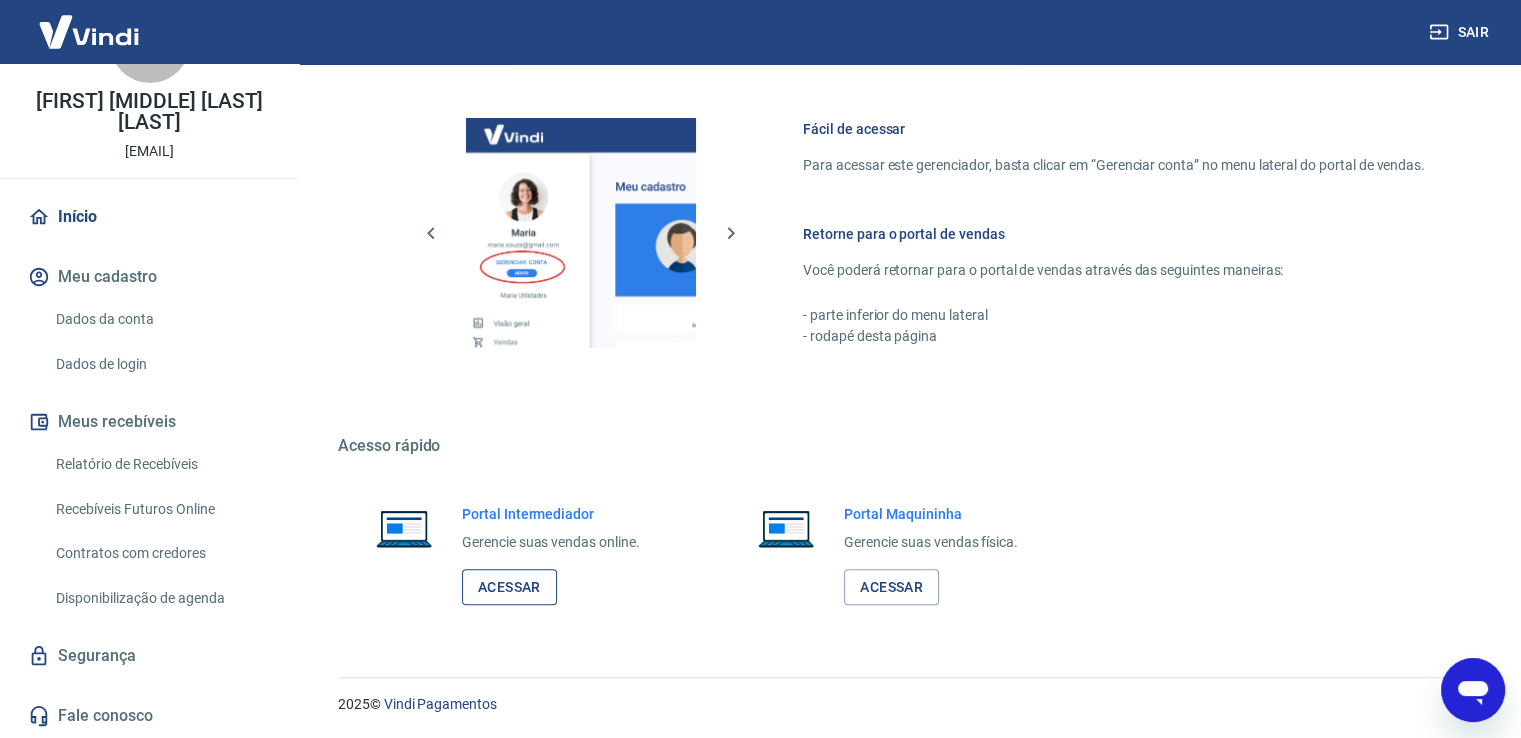click on "Acessar" at bounding box center [509, 587] 